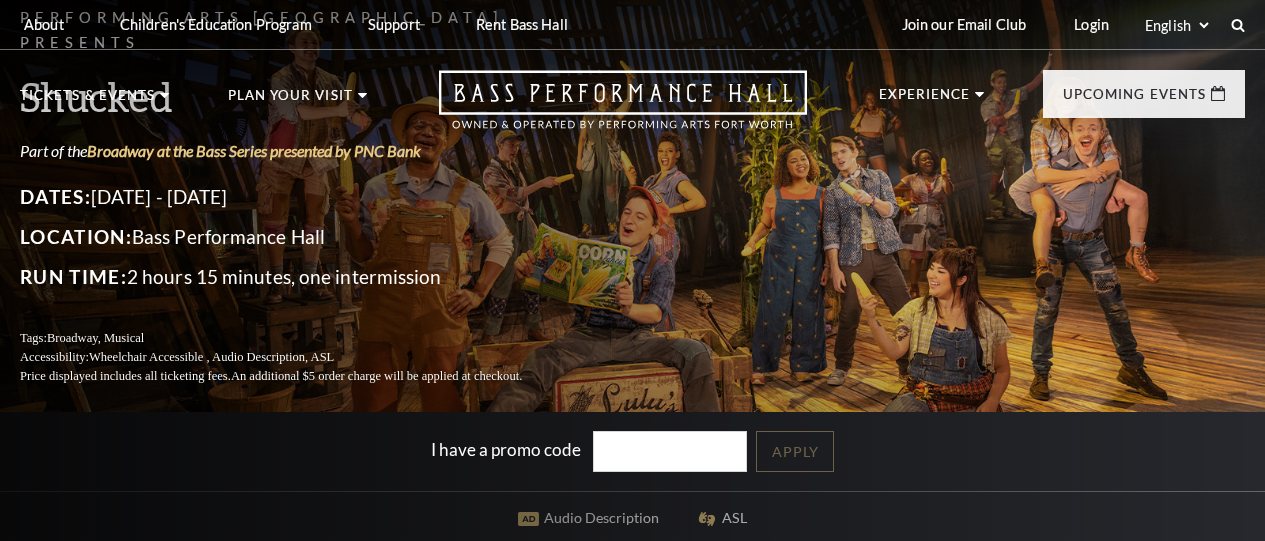 scroll, scrollTop: 0, scrollLeft: 0, axis: both 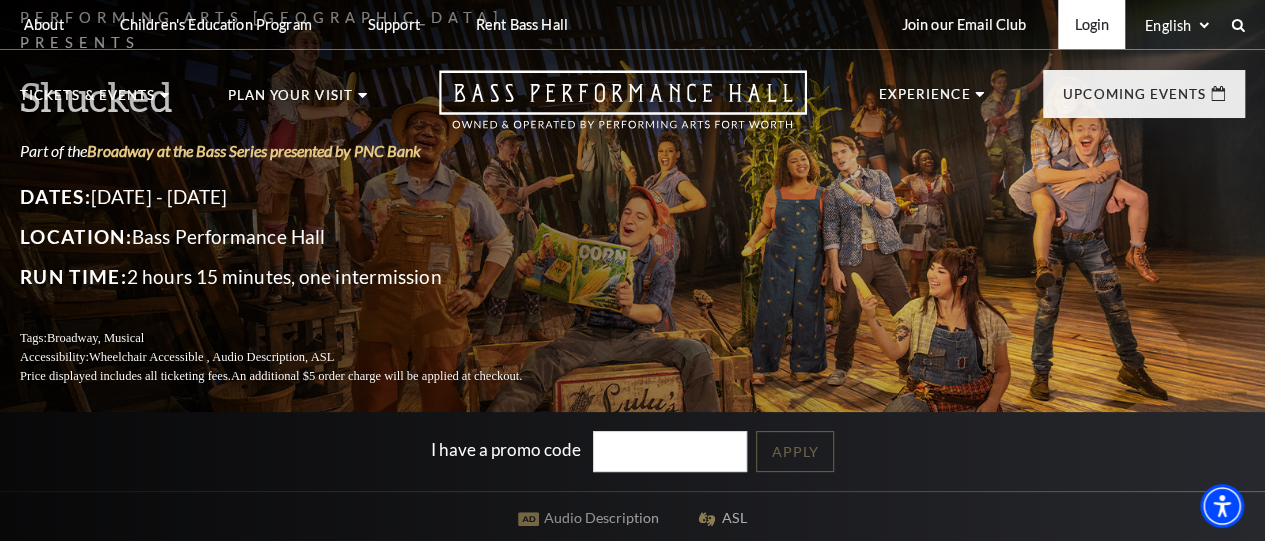 click on "Login" at bounding box center [1091, 24] 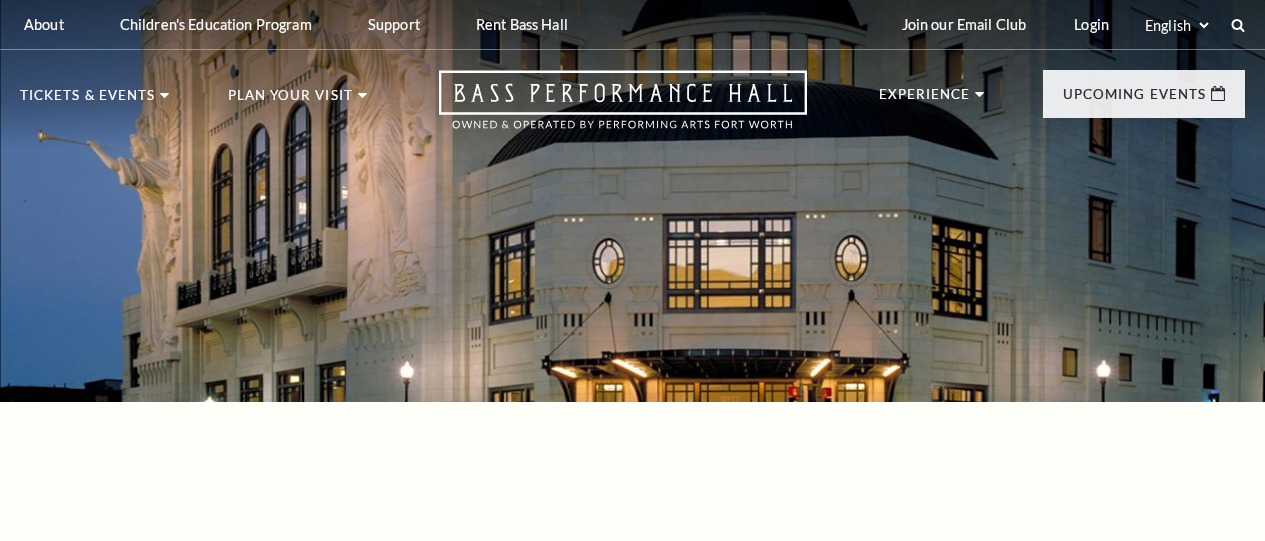 scroll, scrollTop: 540, scrollLeft: 0, axis: vertical 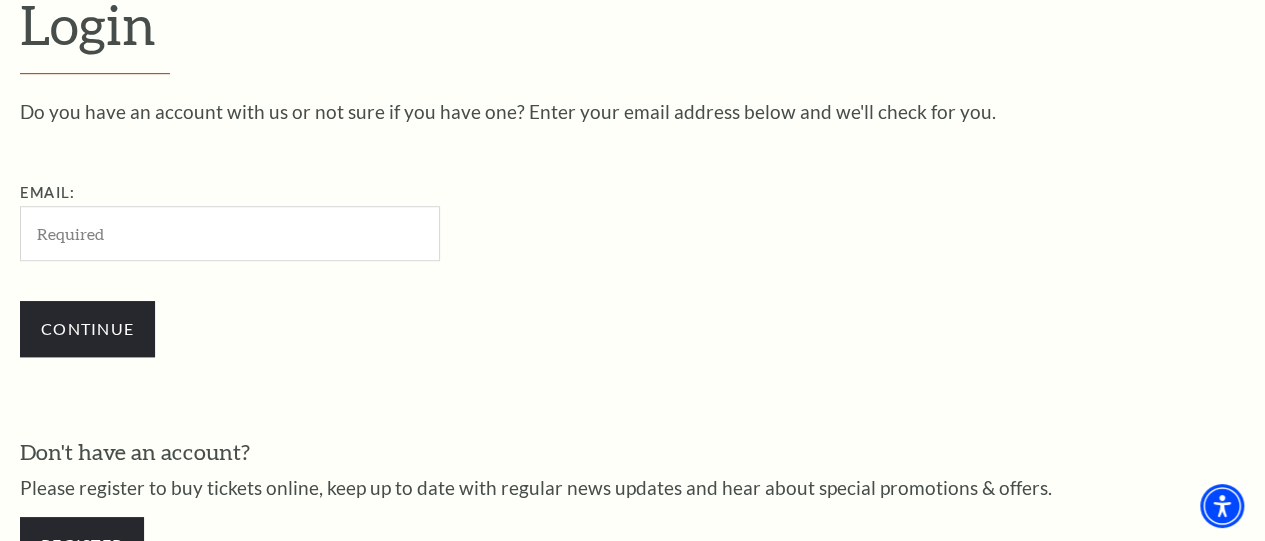 click on "Email:" at bounding box center [230, 233] 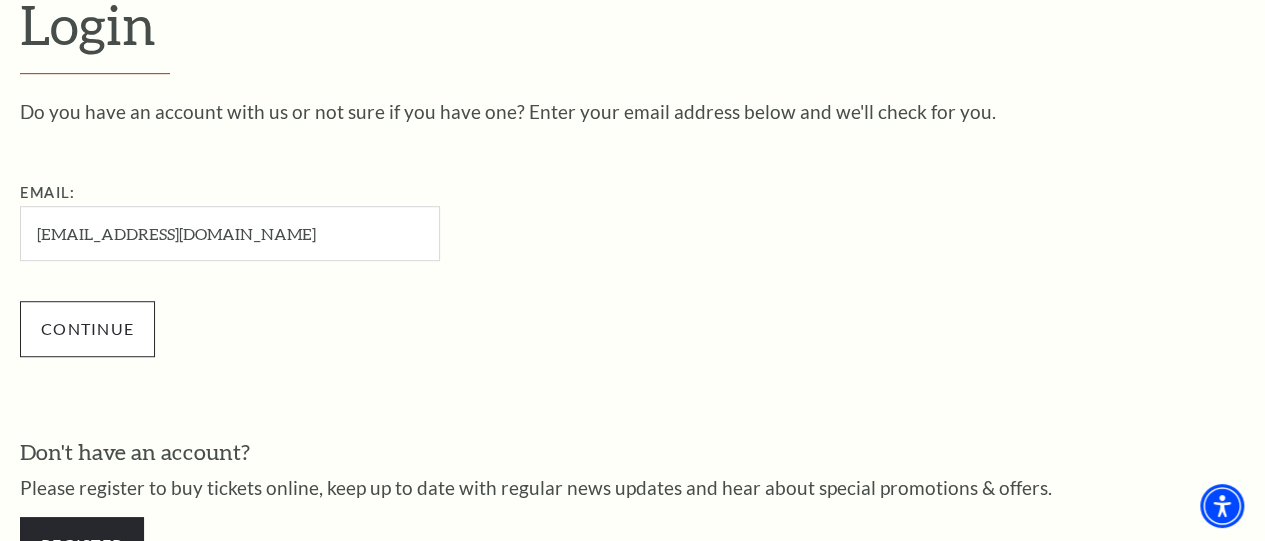 type on "[EMAIL_ADDRESS][DOMAIN_NAME]" 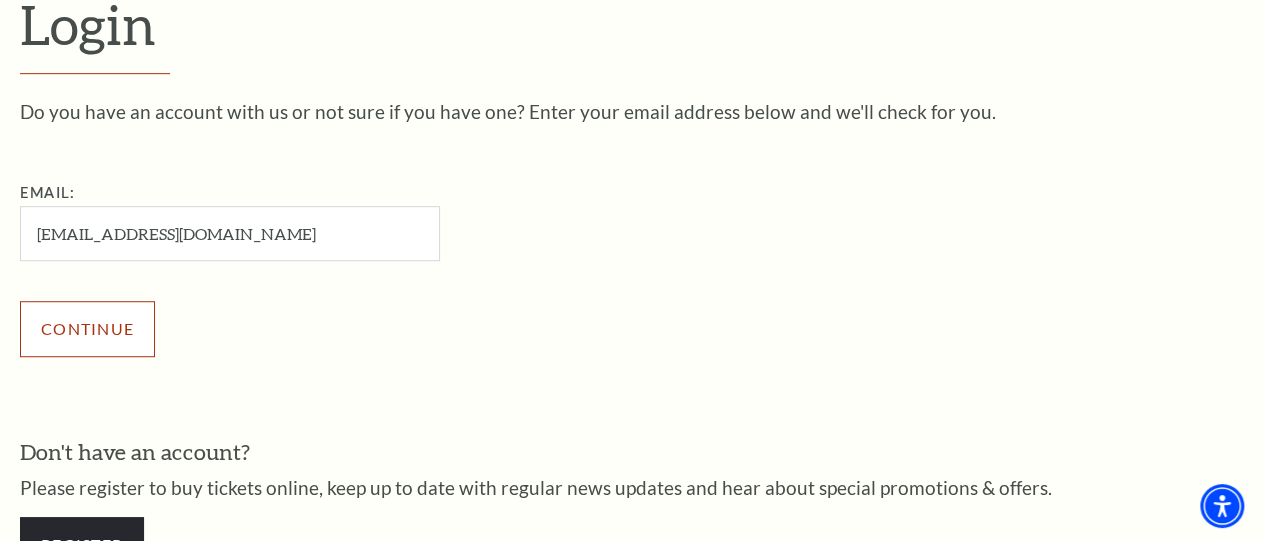 click on "Continue" at bounding box center [87, 329] 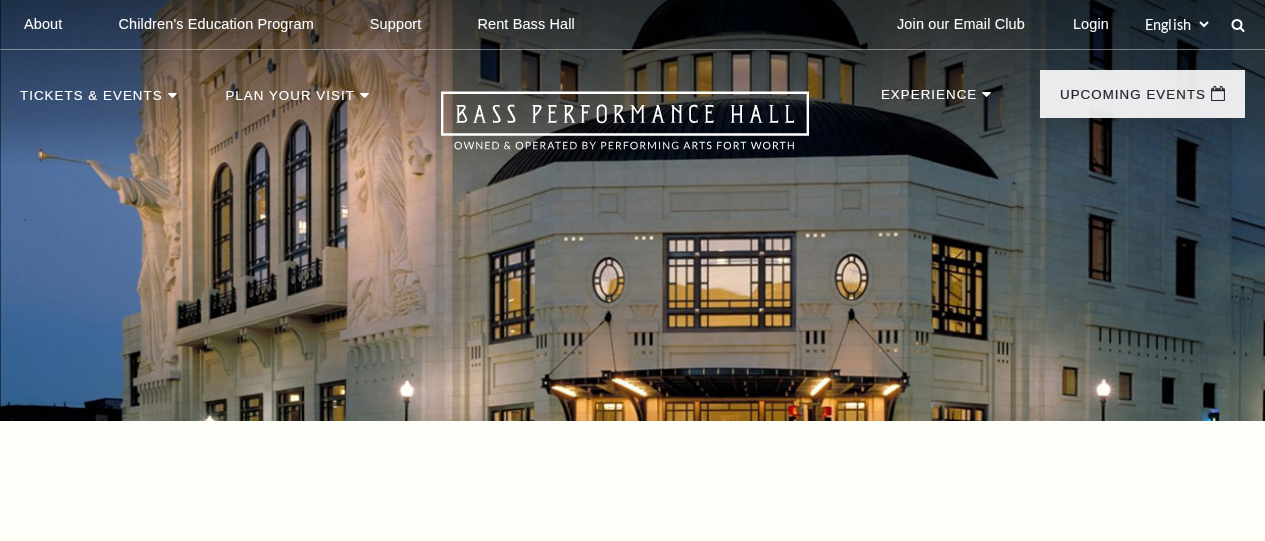 scroll, scrollTop: 704, scrollLeft: 0, axis: vertical 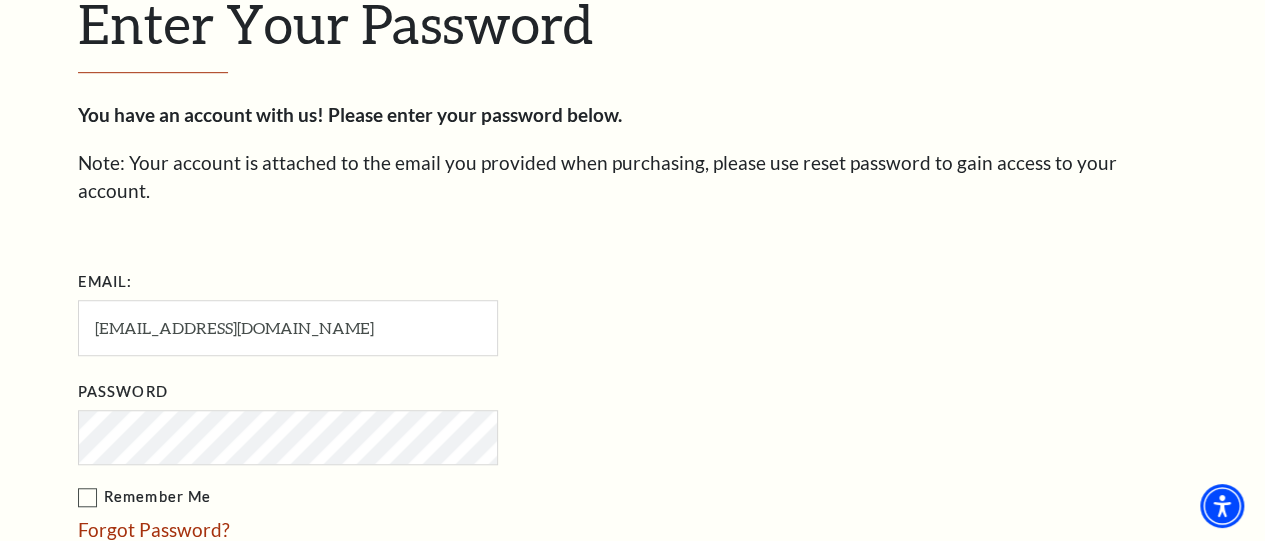 click on "Remember Me" at bounding box center [388, 497] 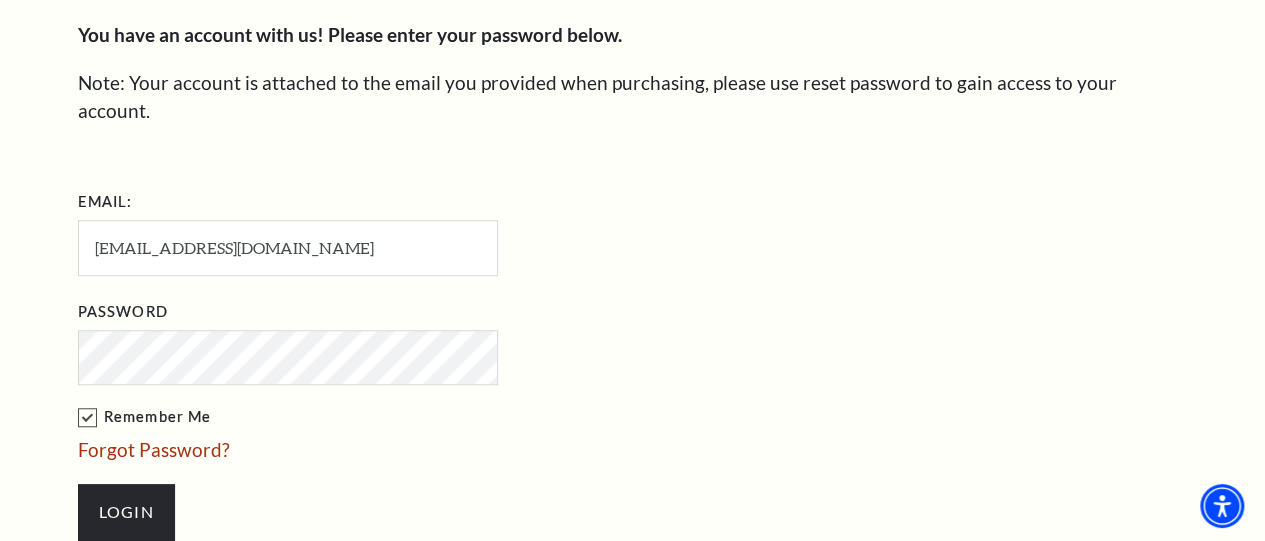 scroll, scrollTop: 680, scrollLeft: 0, axis: vertical 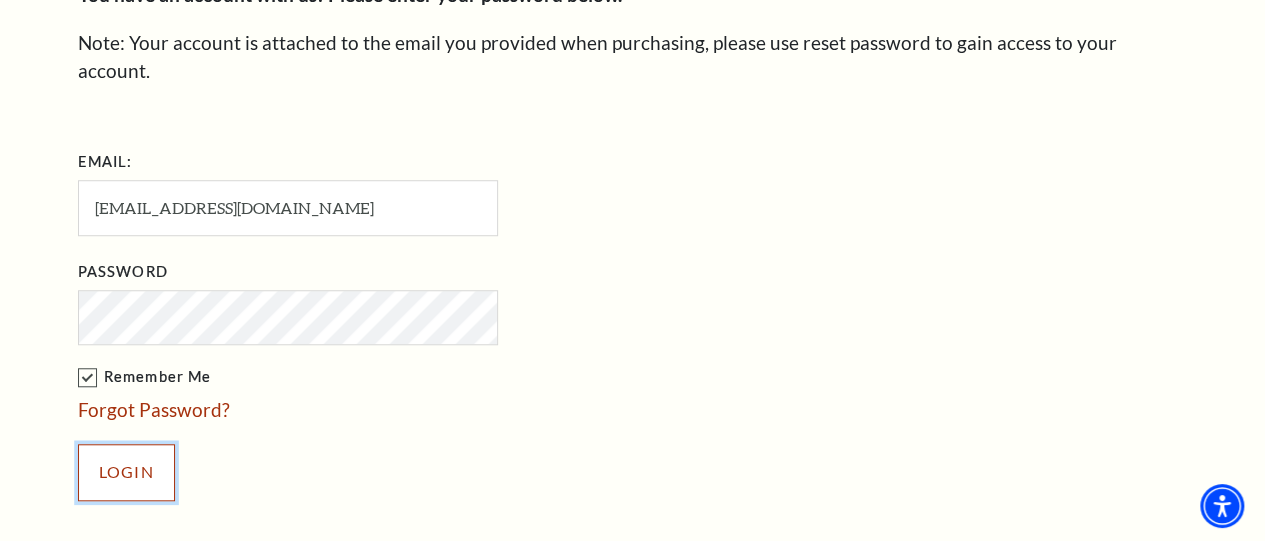 click on "Login" at bounding box center [126, 472] 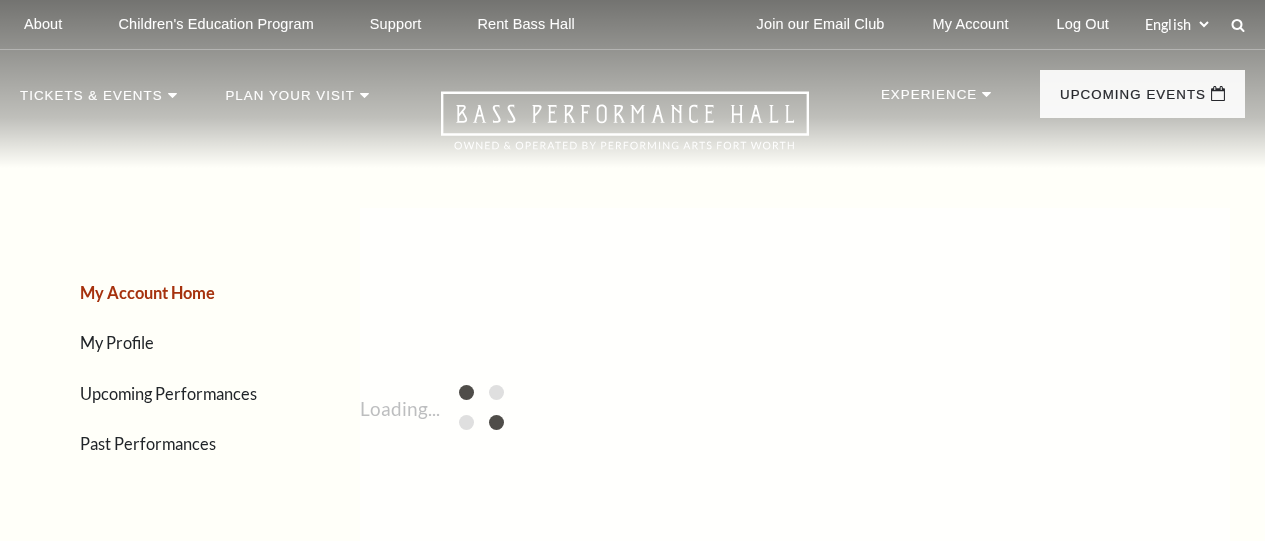 scroll, scrollTop: 0, scrollLeft: 0, axis: both 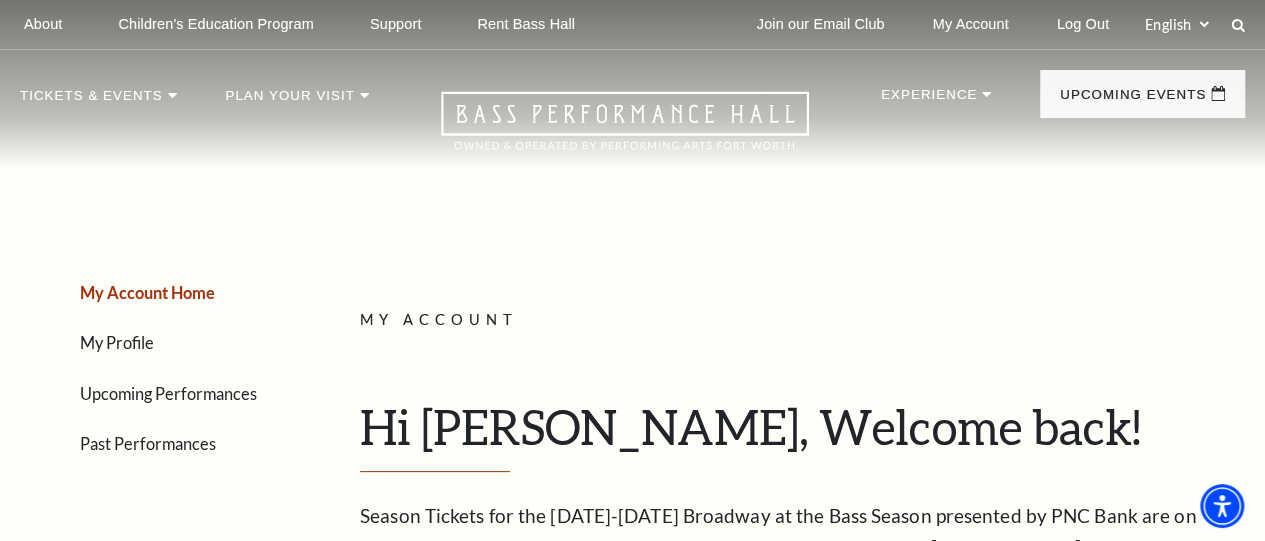 click on "Upcoming Performances" at bounding box center [168, 393] 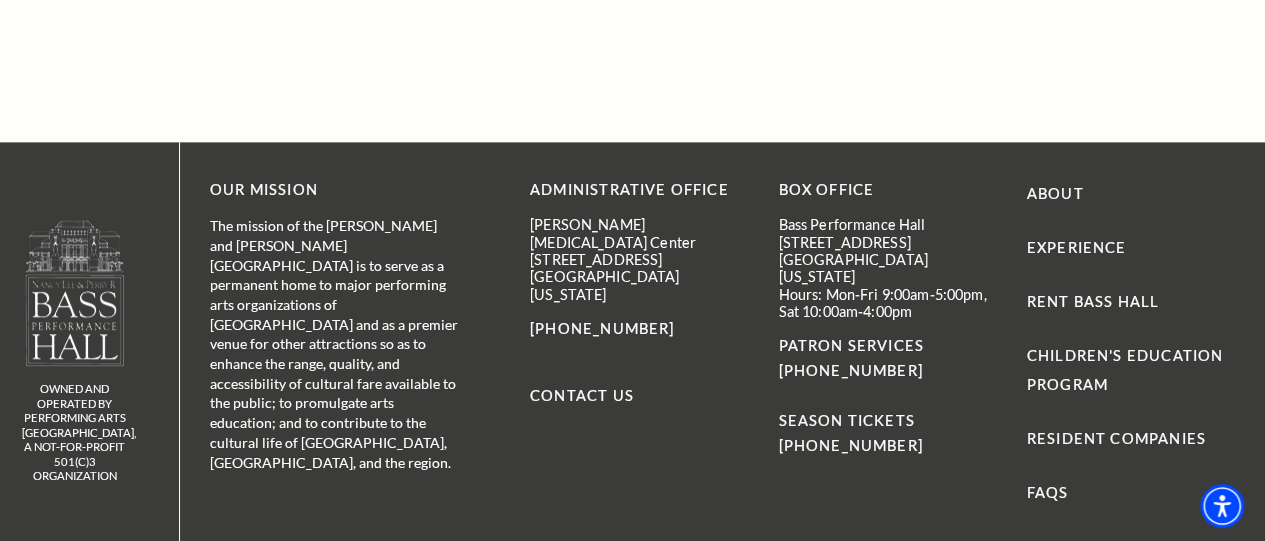 scroll, scrollTop: 719, scrollLeft: 0, axis: vertical 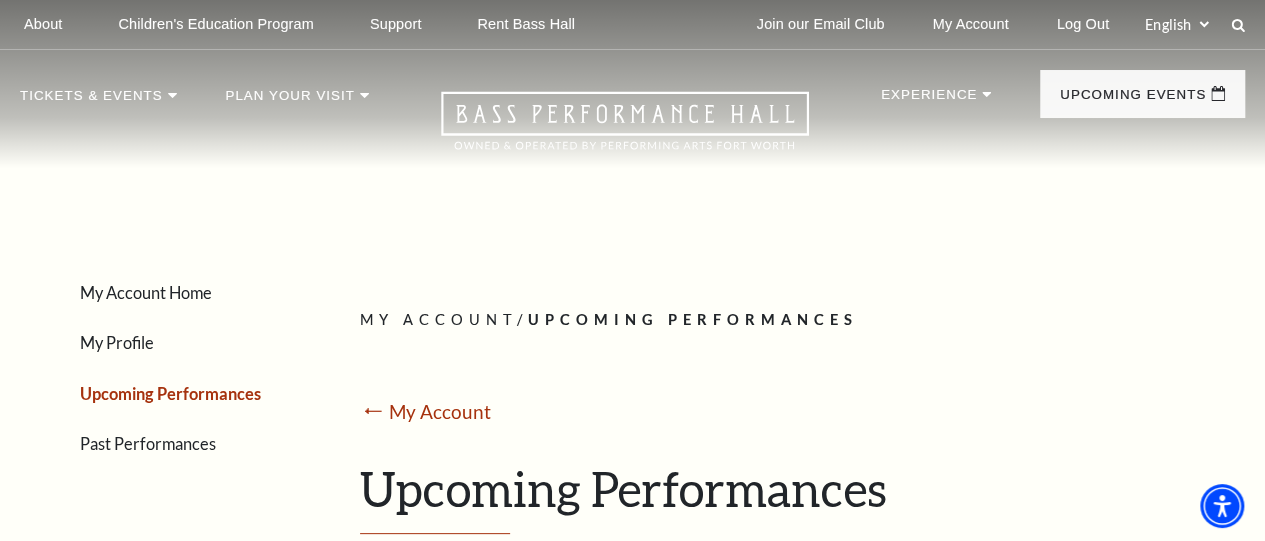 click on "Upcoming Performances" at bounding box center [795, 497] 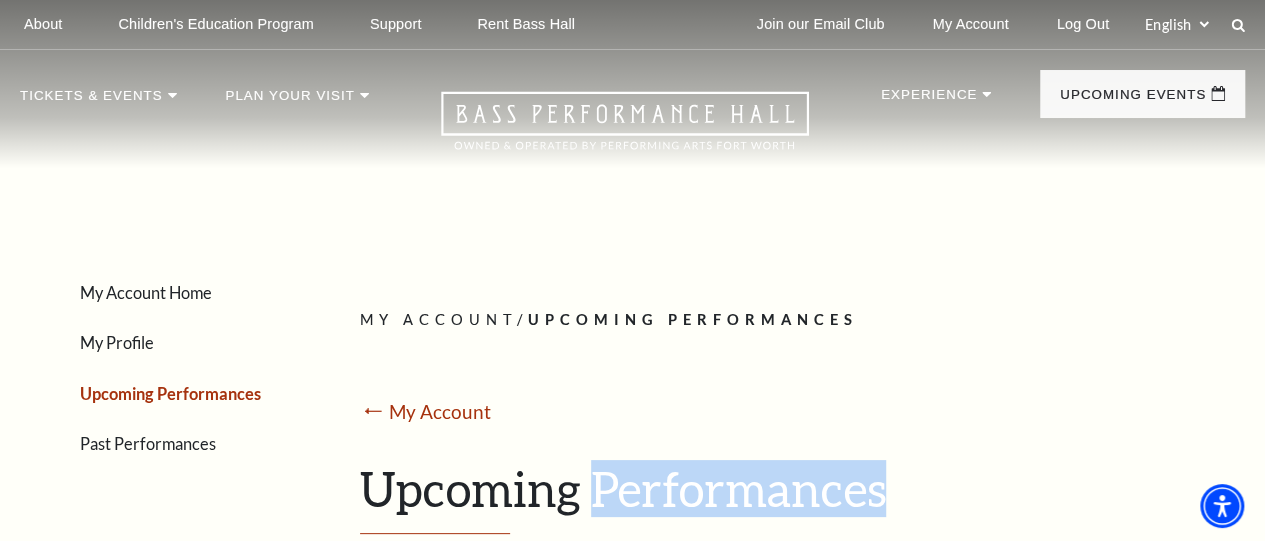 click on "Upcoming Performances" at bounding box center (795, 497) 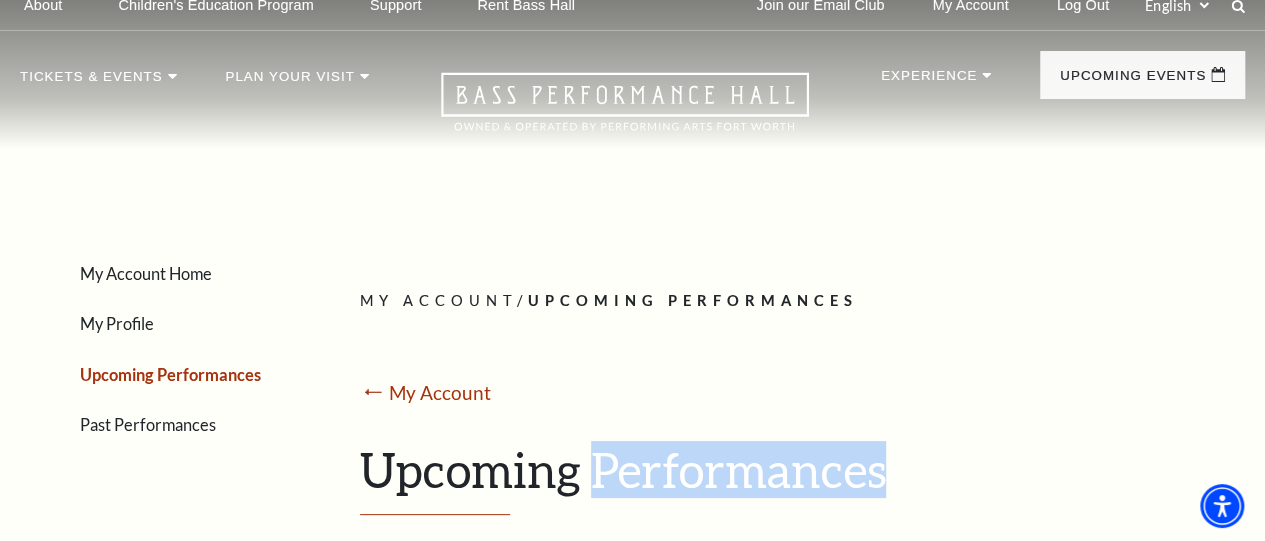 scroll, scrollTop: 0, scrollLeft: 0, axis: both 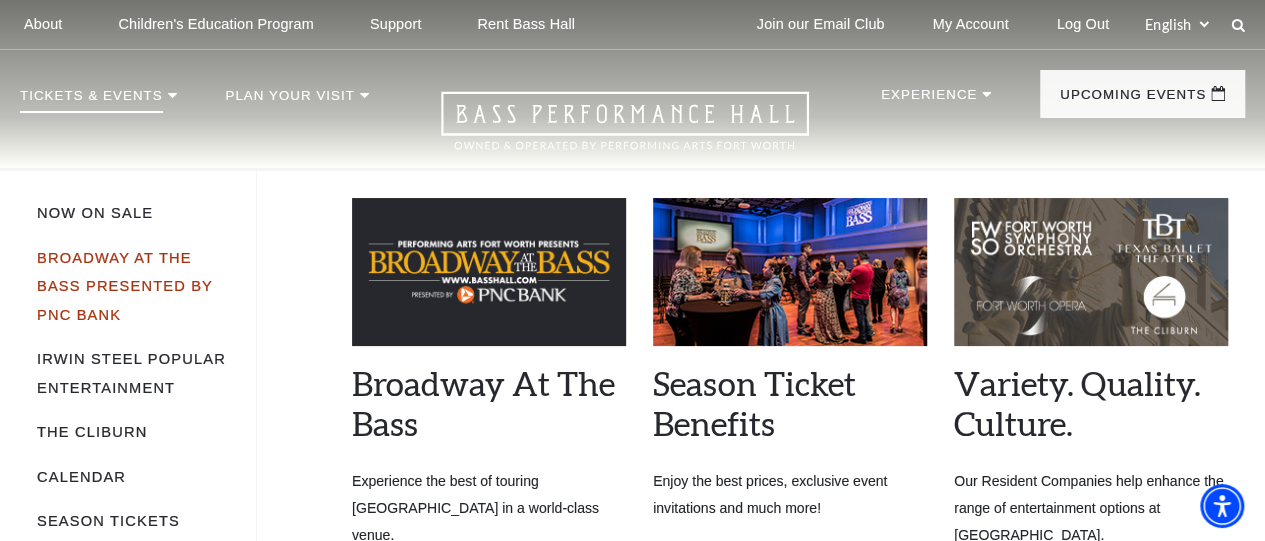 click on "Broadway At The Bass presented by PNC Bank" at bounding box center [125, 286] 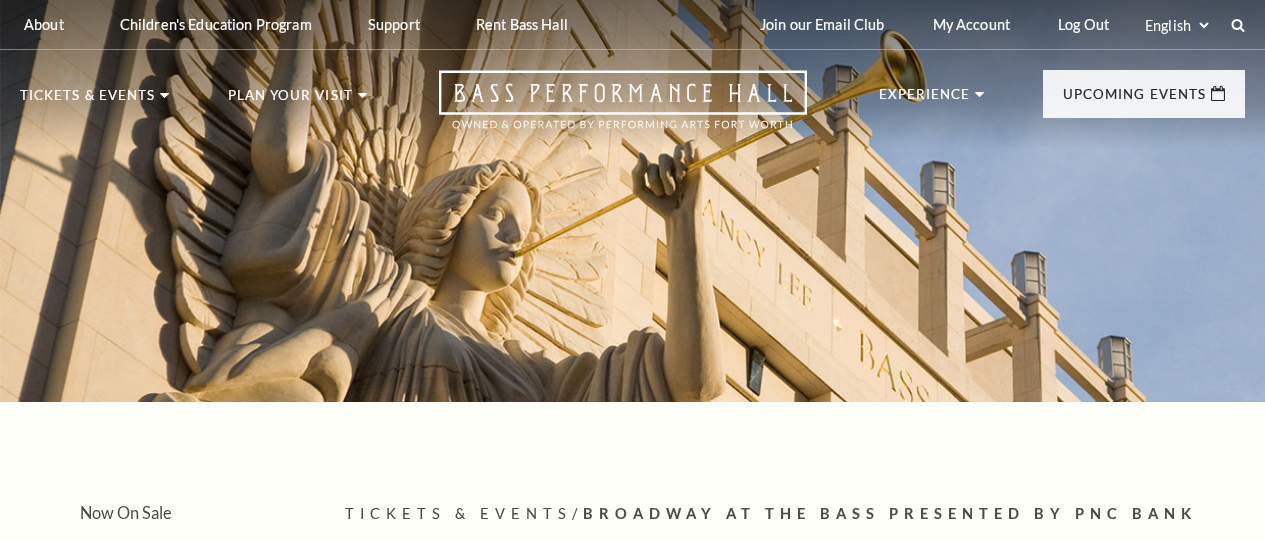 scroll, scrollTop: 0, scrollLeft: 0, axis: both 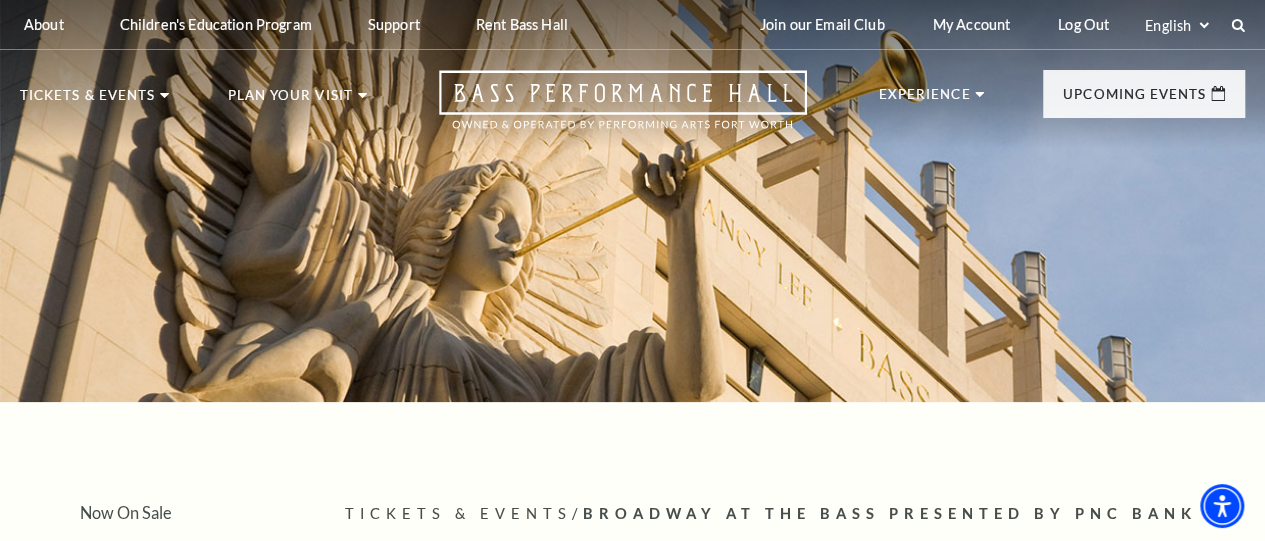 drag, startPoint x: 1198, startPoint y: 183, endPoint x: 1274, endPoint y: 403, distance: 232.75739 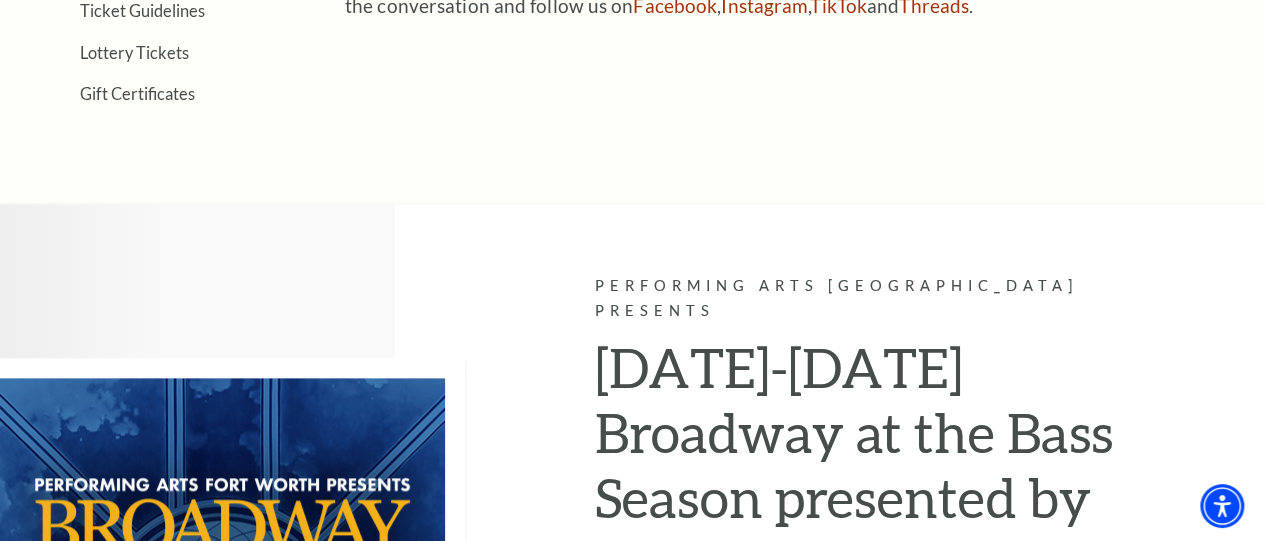 scroll, scrollTop: 1039, scrollLeft: 0, axis: vertical 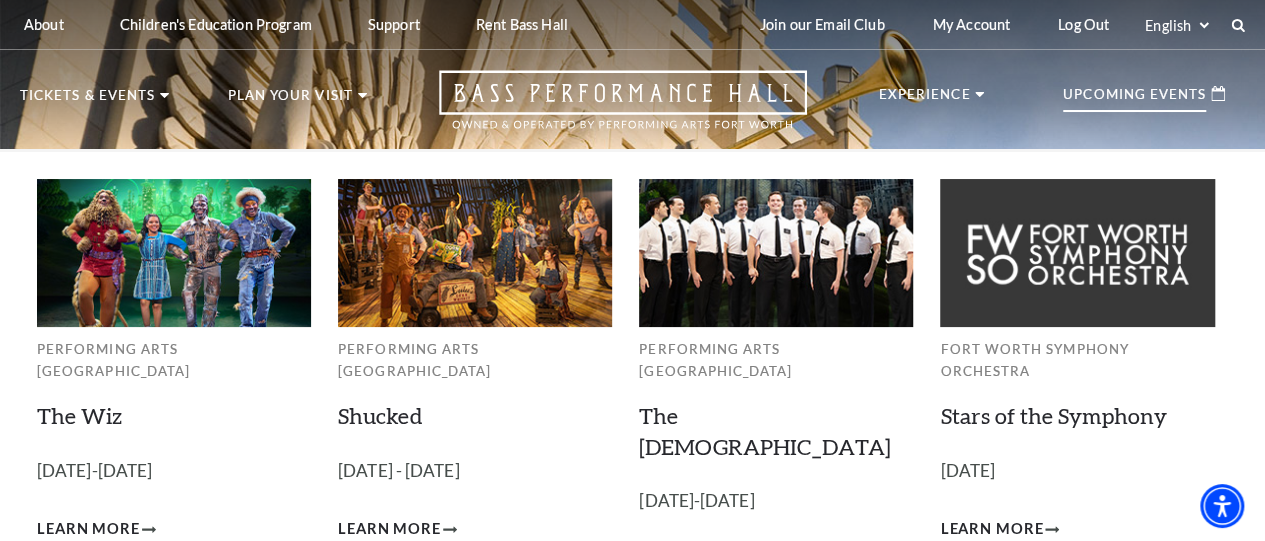 click on "Upcoming Events" at bounding box center (1134, 100) 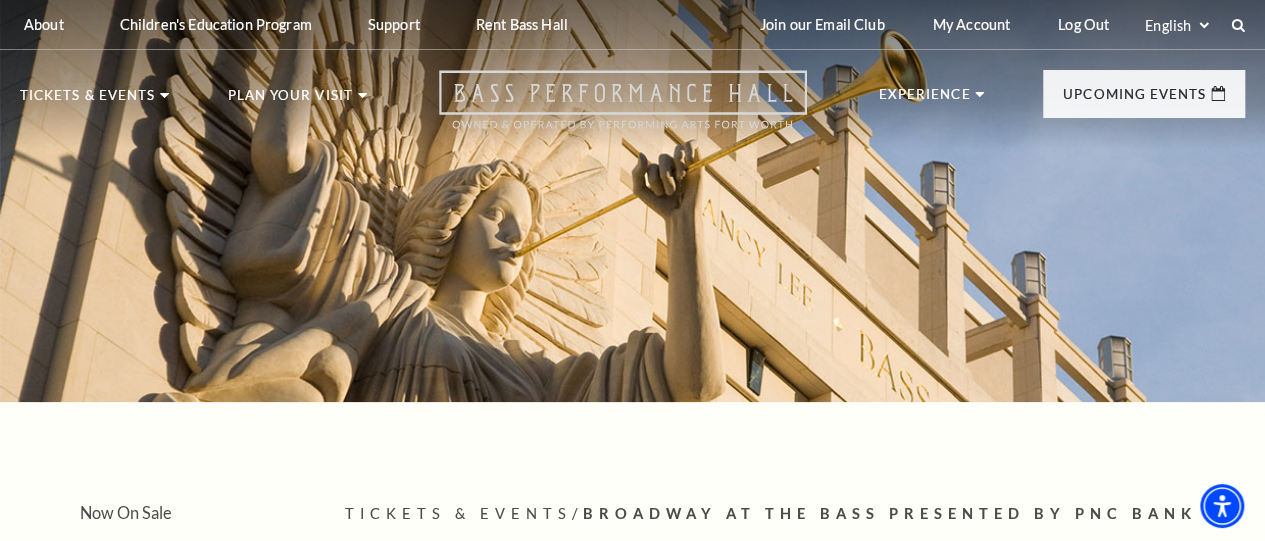 click 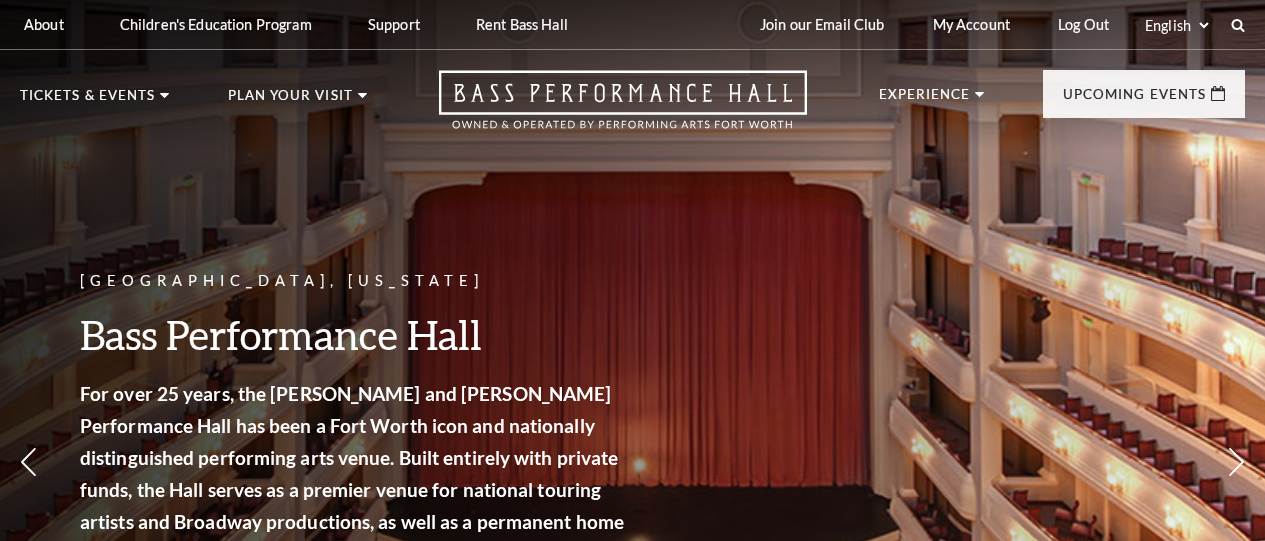 scroll, scrollTop: 0, scrollLeft: 0, axis: both 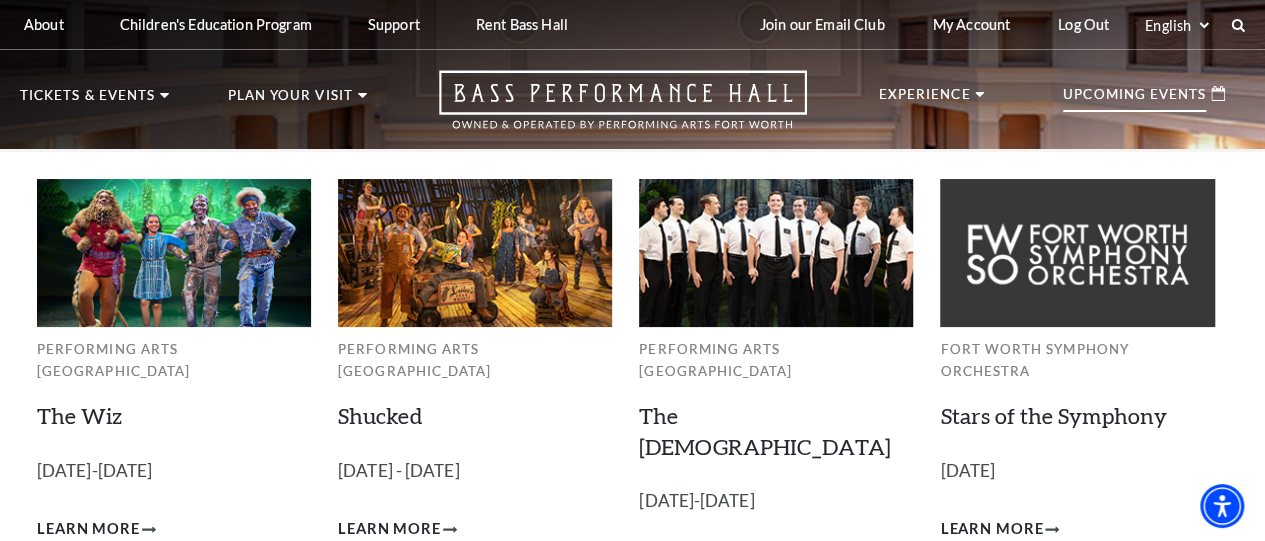 click on "Upcoming Events" at bounding box center [1134, 100] 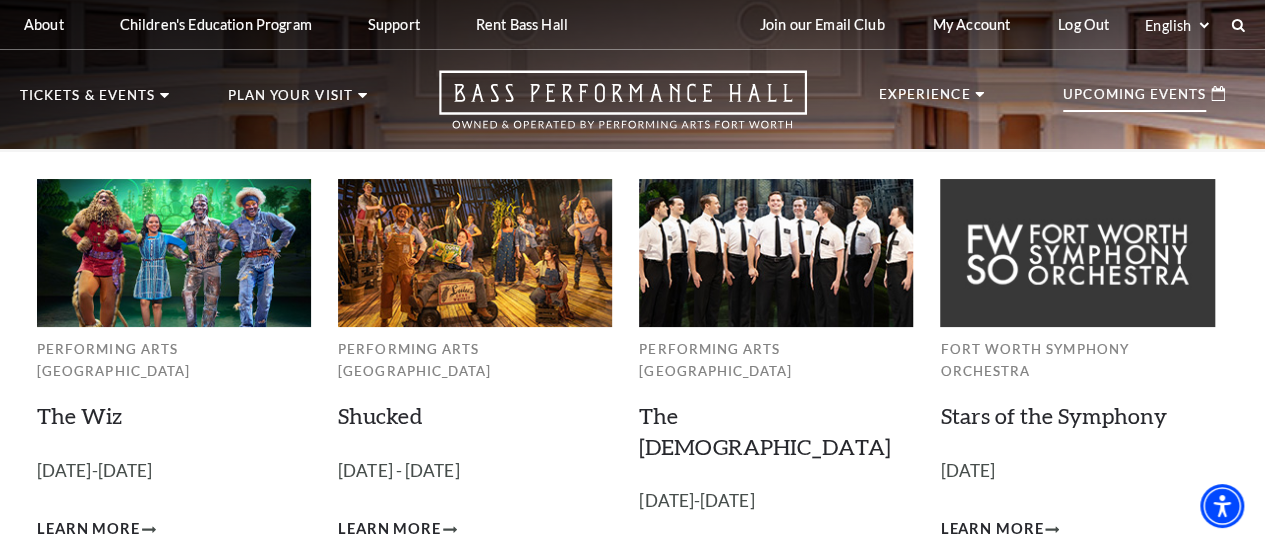 click on "Upcoming Events" at bounding box center [1134, 100] 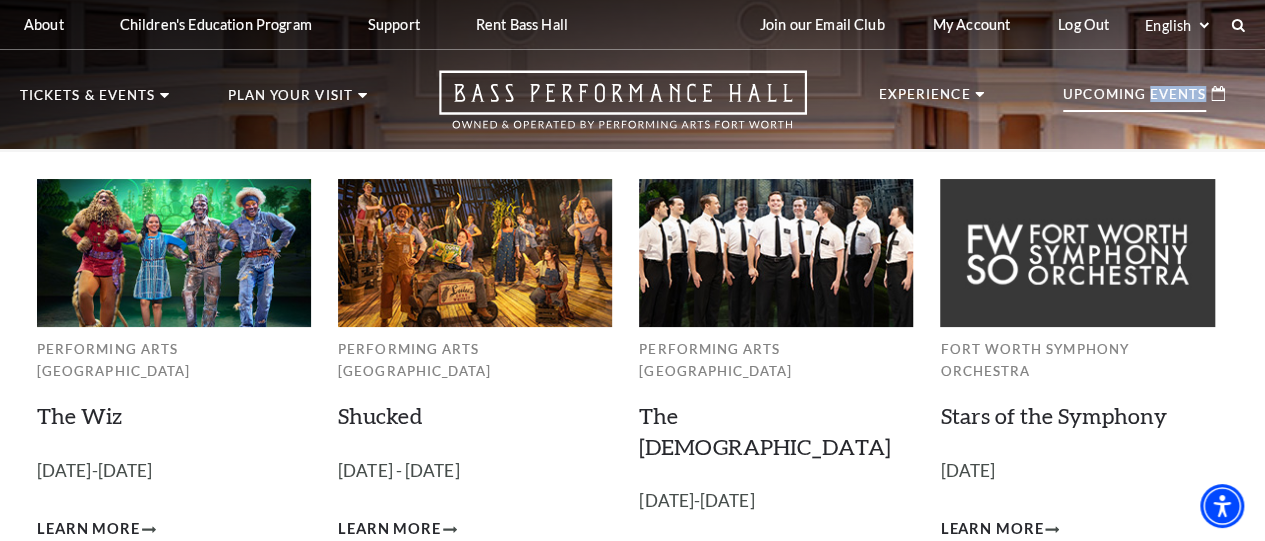 click on "Upcoming Events" at bounding box center (1134, 100) 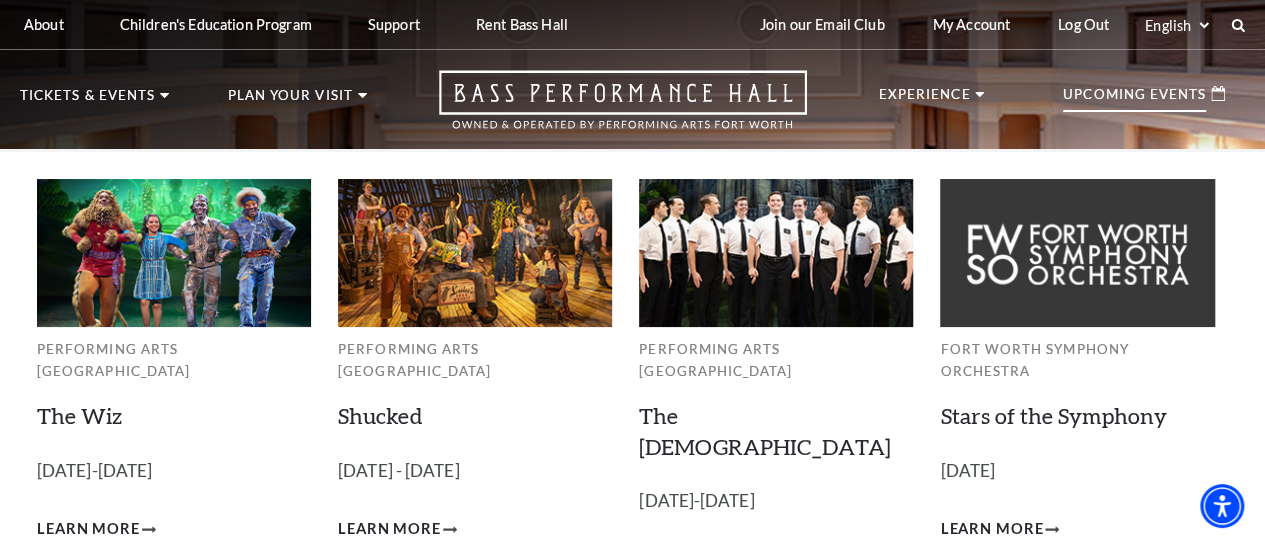click on "Upcoming Events" at bounding box center [1134, 100] 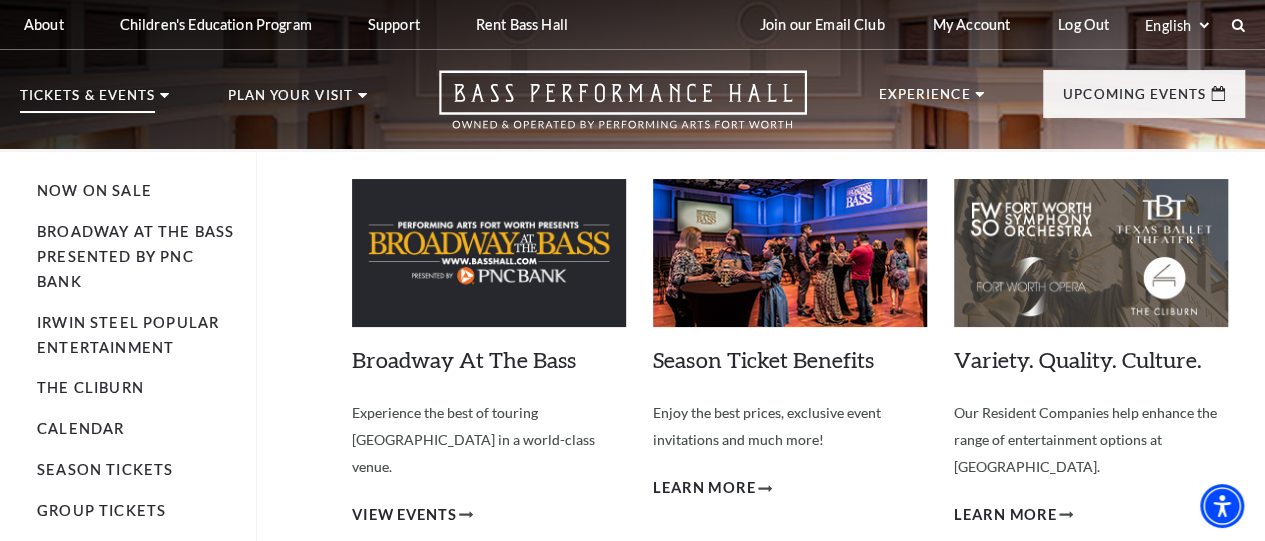 click on "Tickets & Events" at bounding box center (87, 101) 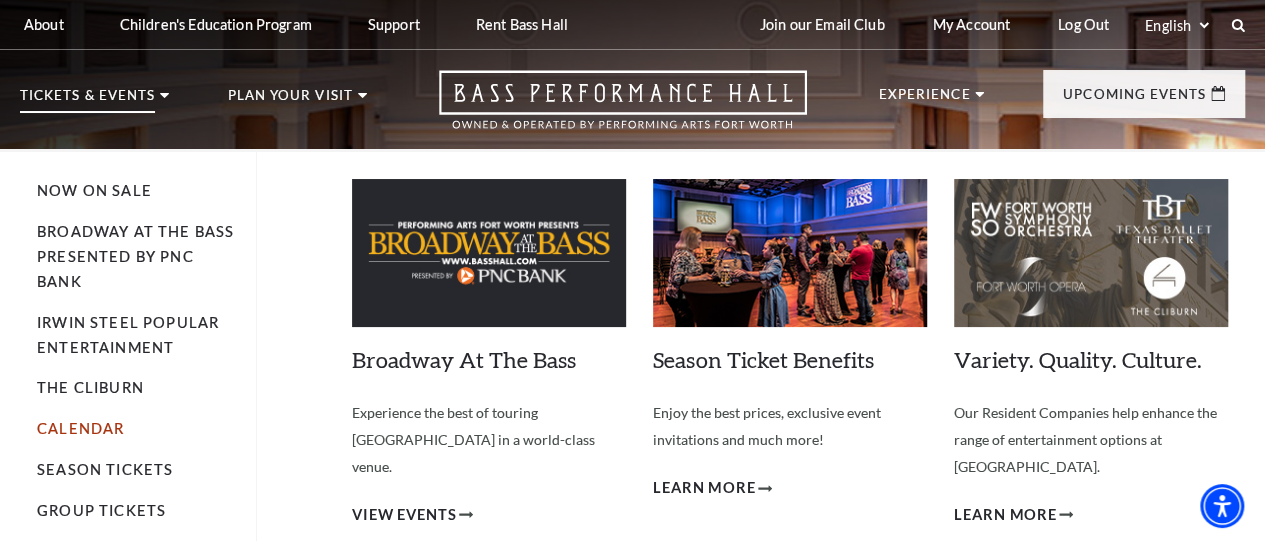 click on "Calendar" at bounding box center (80, 428) 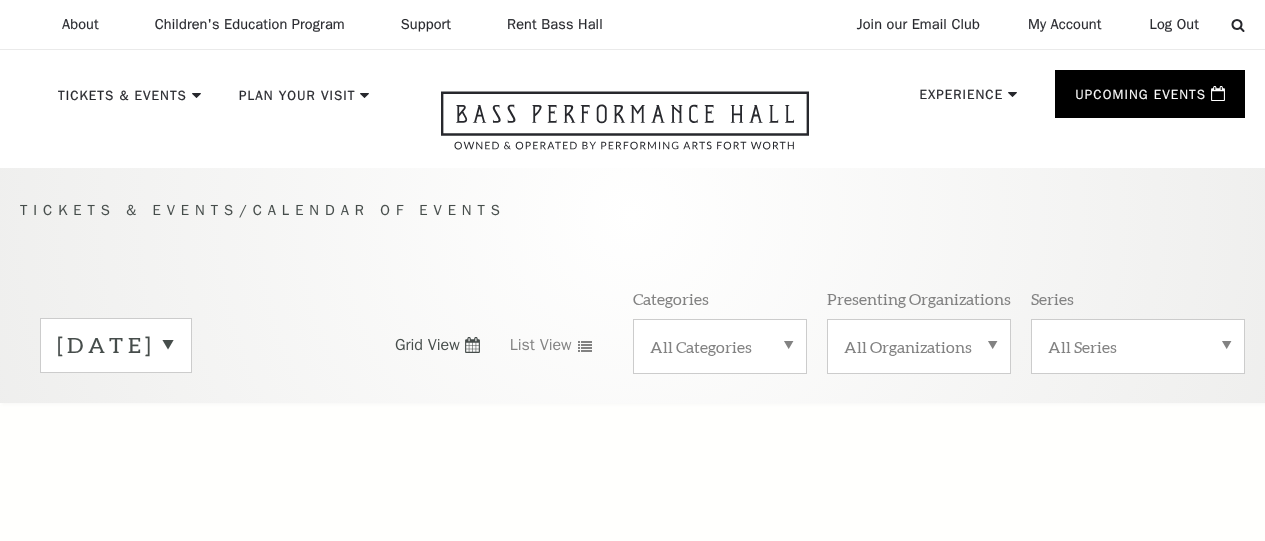 scroll, scrollTop: 0, scrollLeft: 0, axis: both 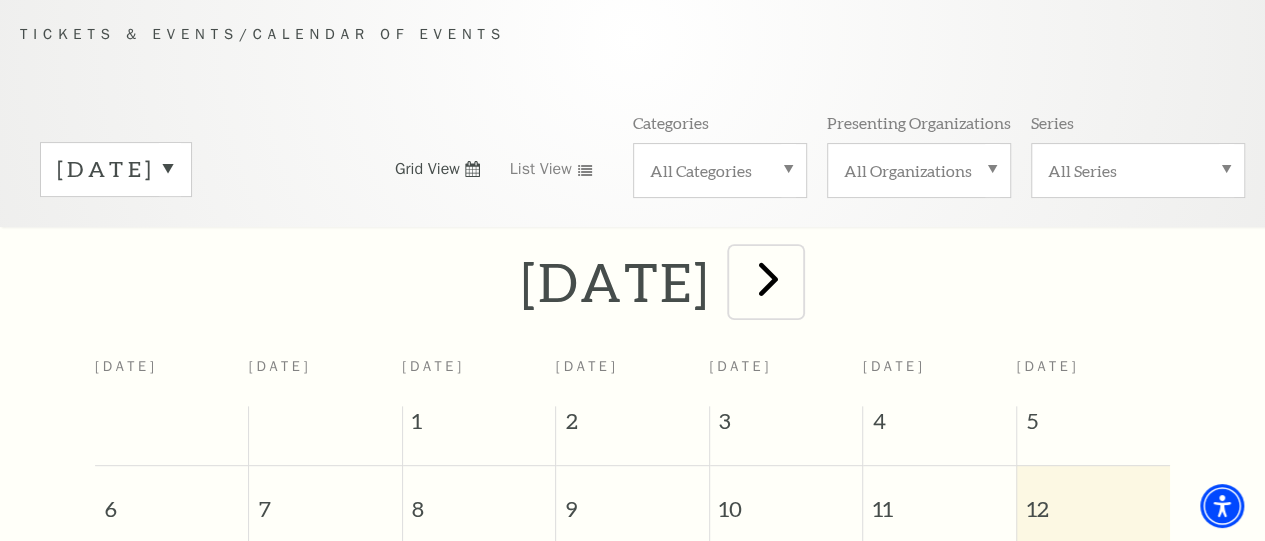click at bounding box center (768, 278) 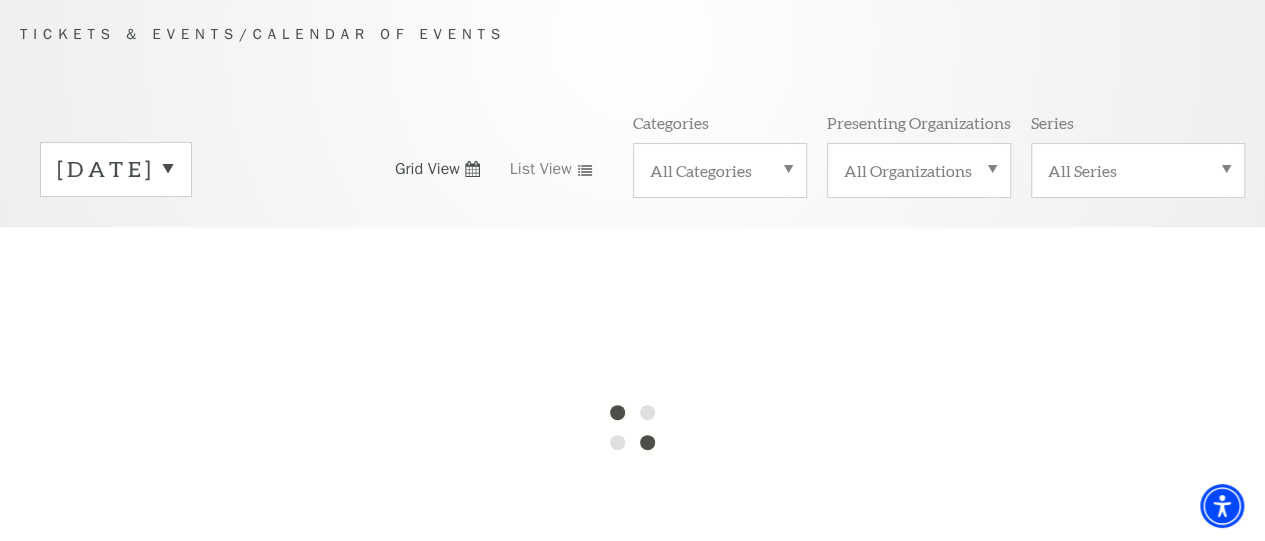 click on "July 2025" at bounding box center (116, 169) 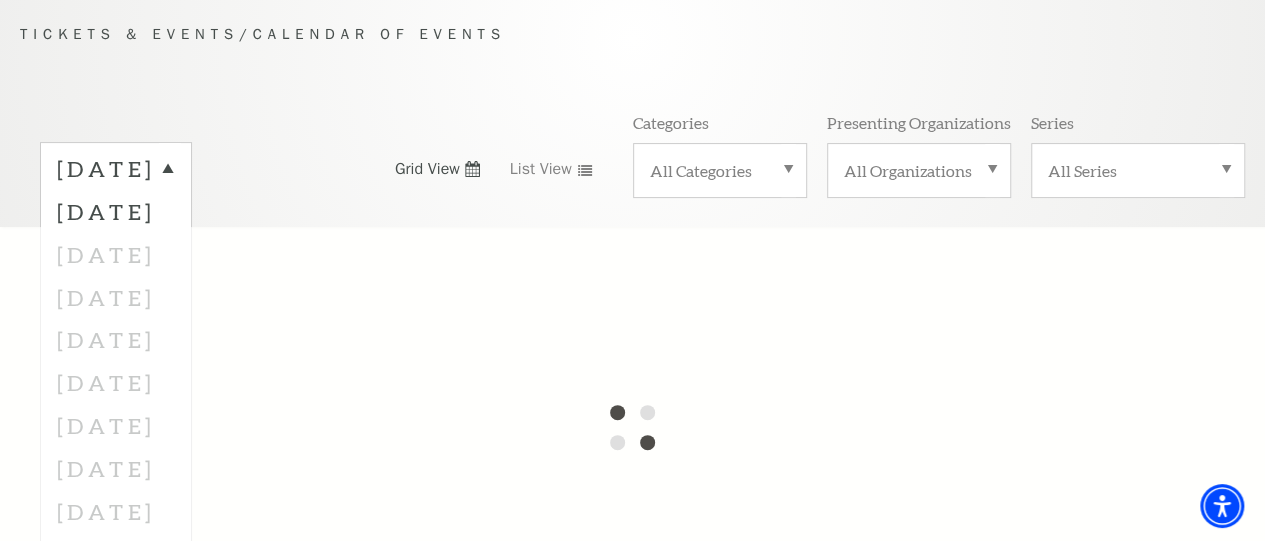 click at bounding box center (632, 427) 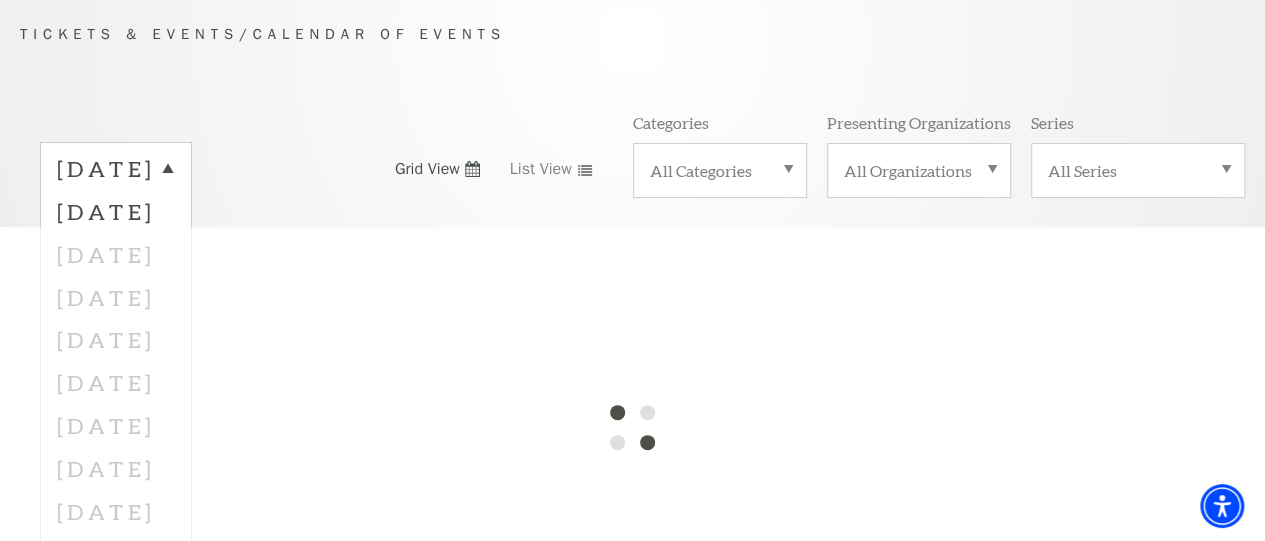 click at bounding box center [632, 427] 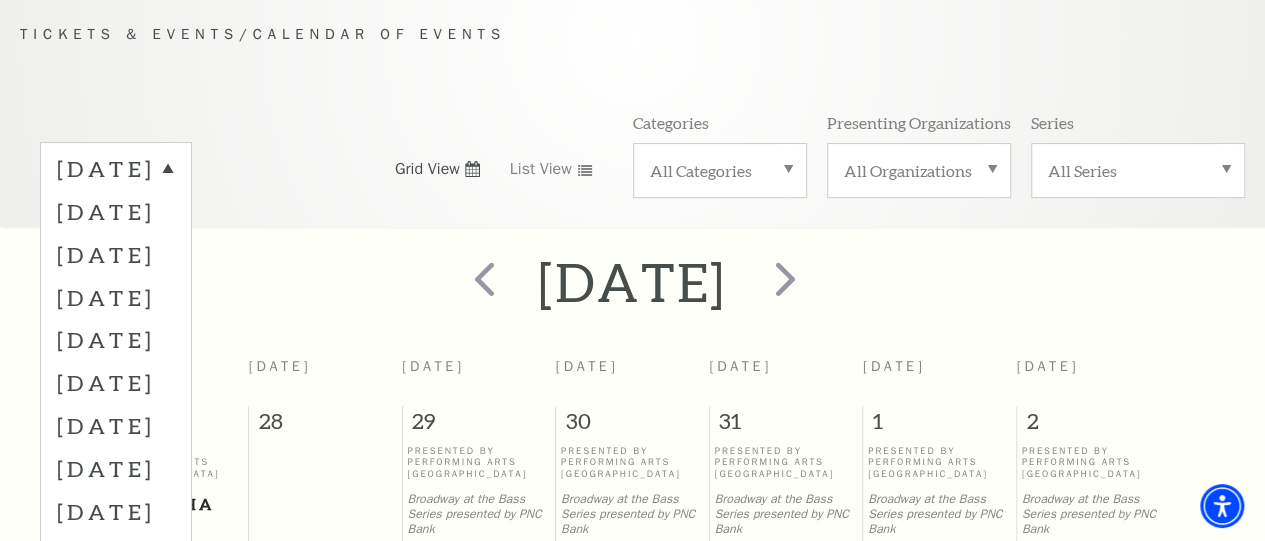 click on "December 2025" at bounding box center [116, 382] 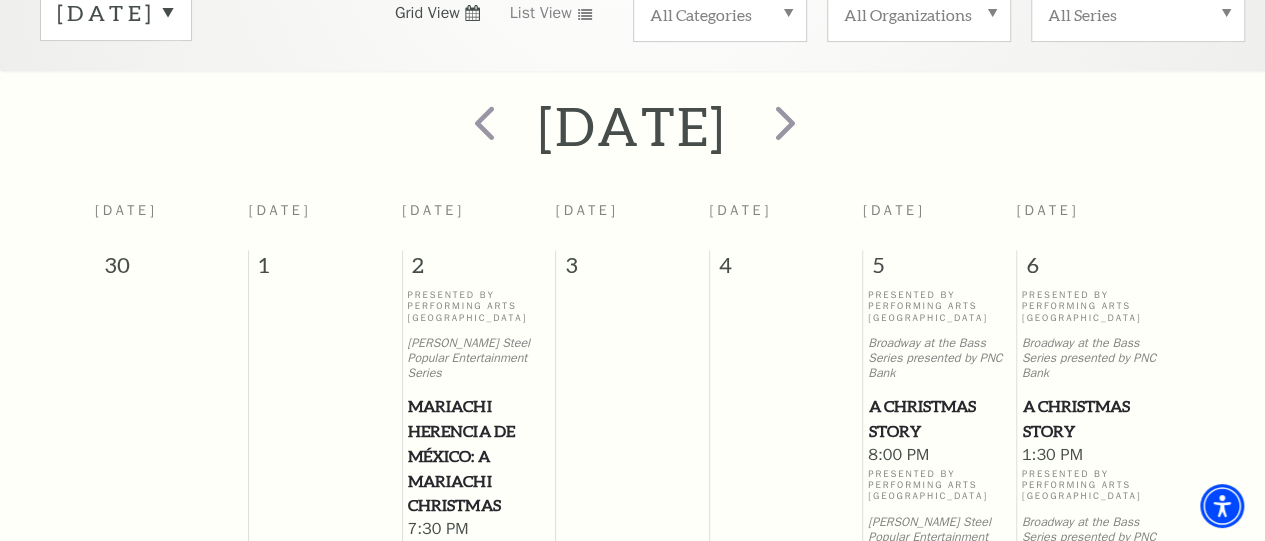 scroll, scrollTop: 336, scrollLeft: 0, axis: vertical 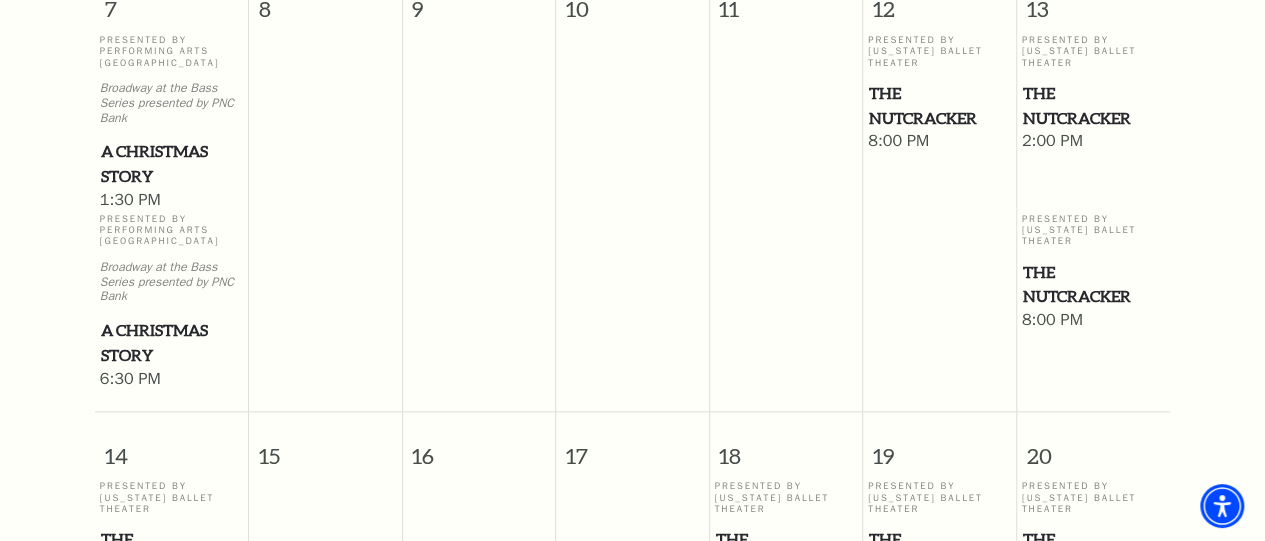 click on "A Christmas Story" at bounding box center [172, 342] 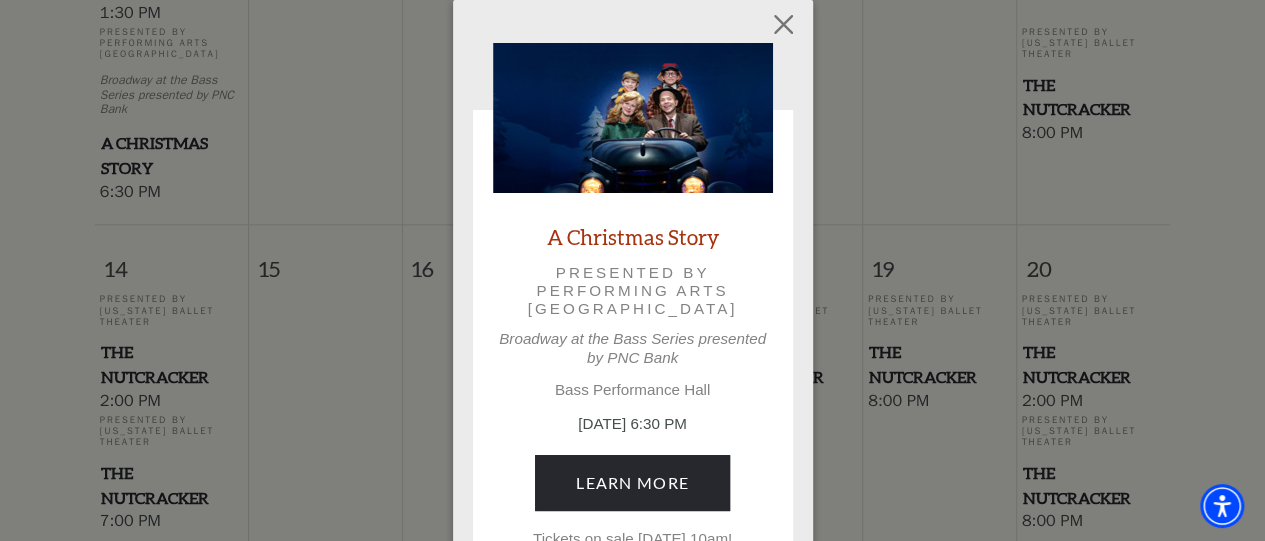 scroll, scrollTop: 1296, scrollLeft: 0, axis: vertical 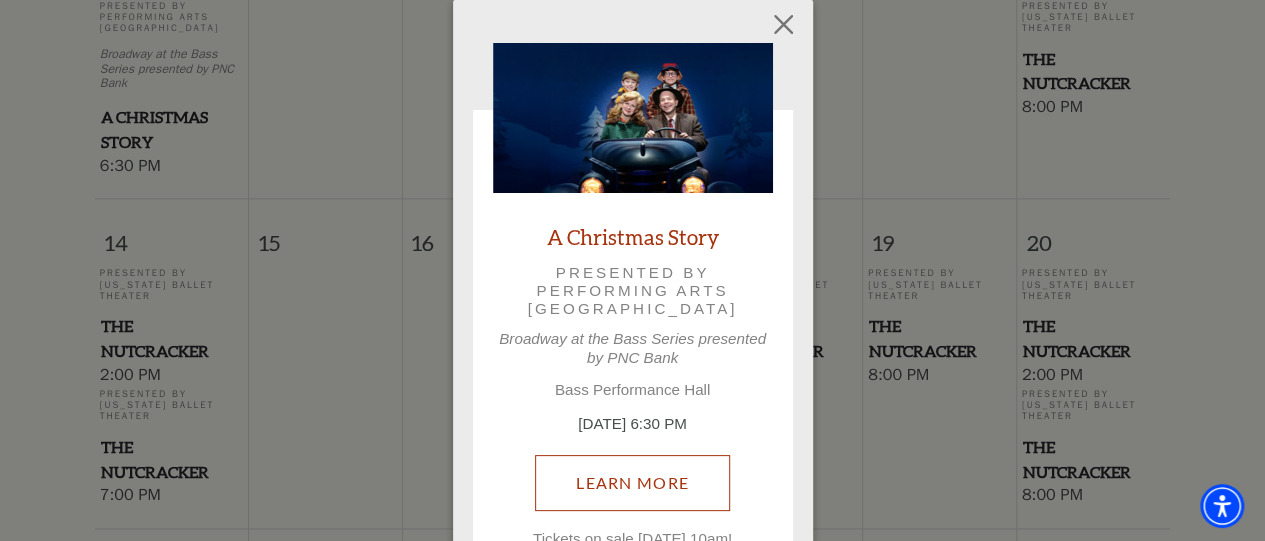 click on "Learn More" at bounding box center [632, 483] 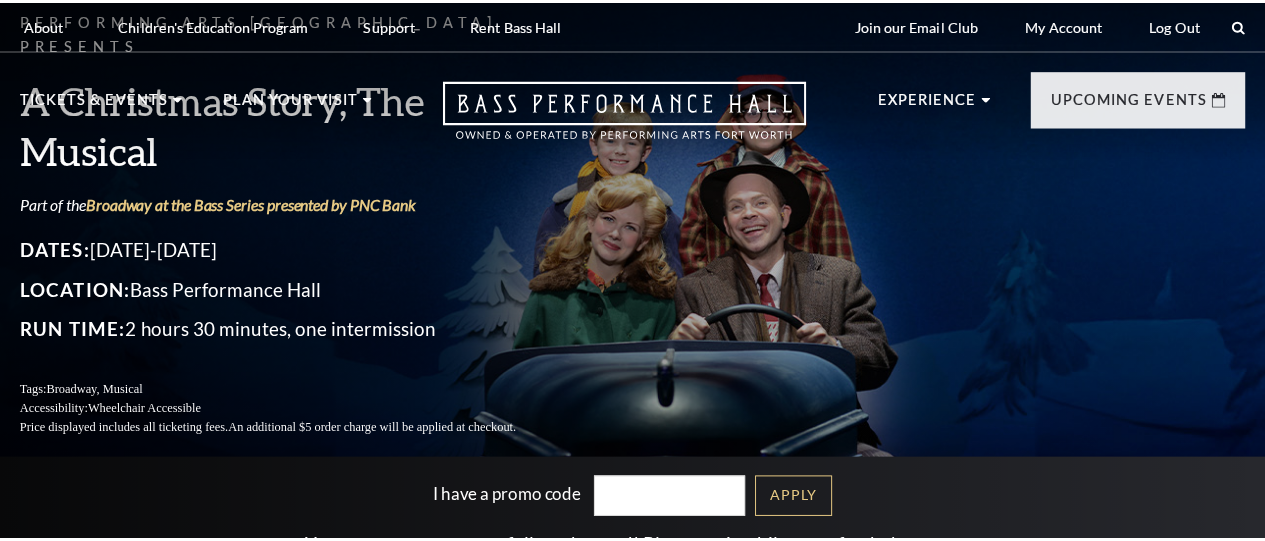 scroll, scrollTop: 0, scrollLeft: 0, axis: both 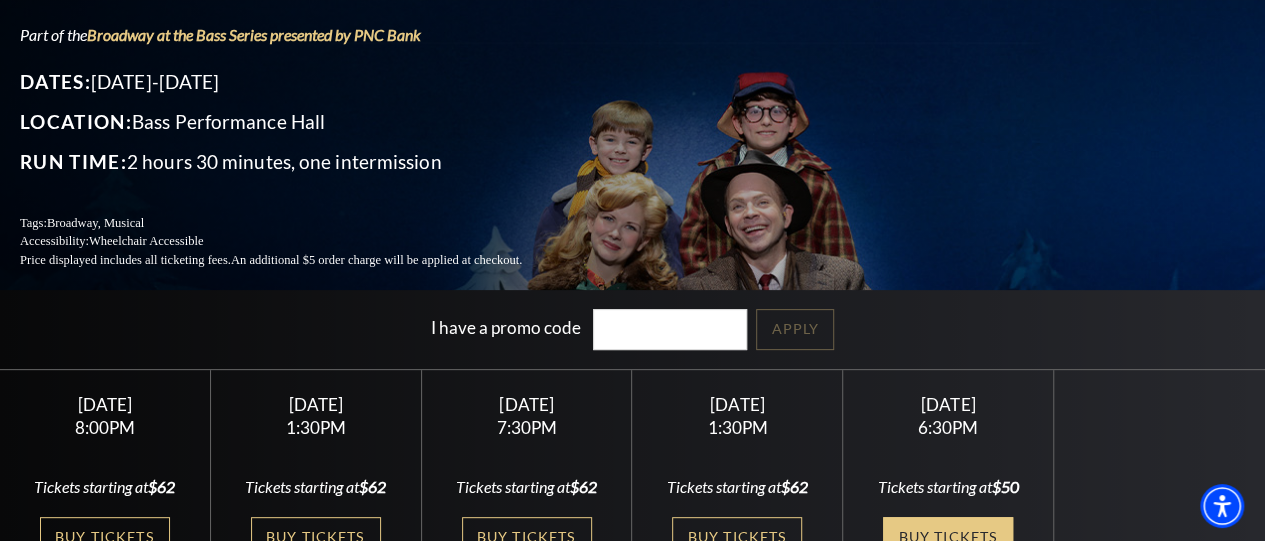 click on "Buy Tickets" at bounding box center [948, 537] 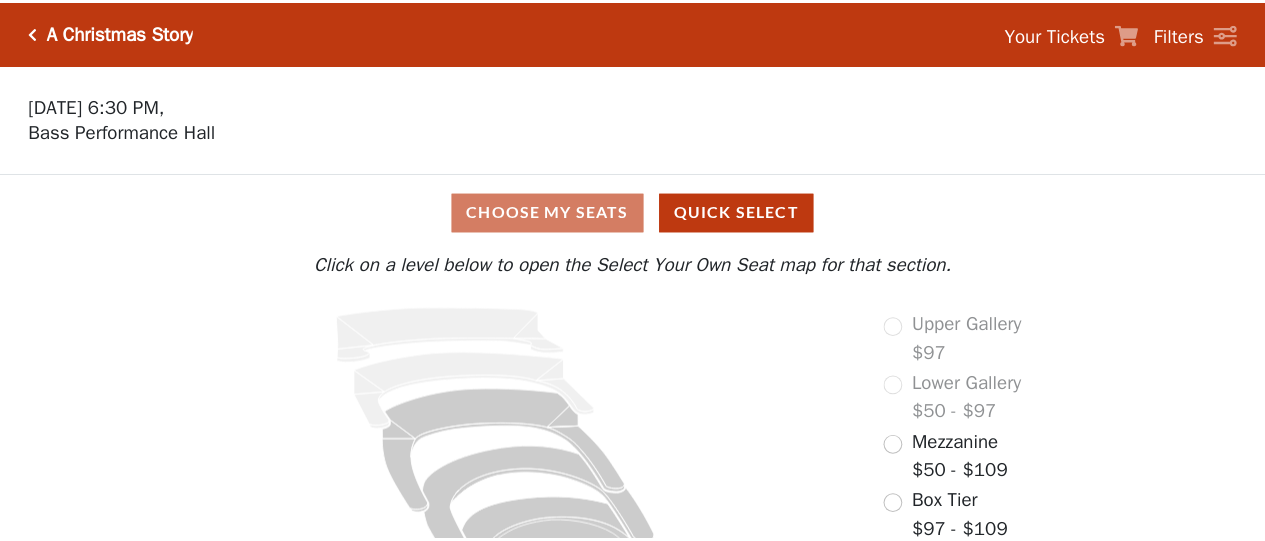 scroll, scrollTop: 0, scrollLeft: 0, axis: both 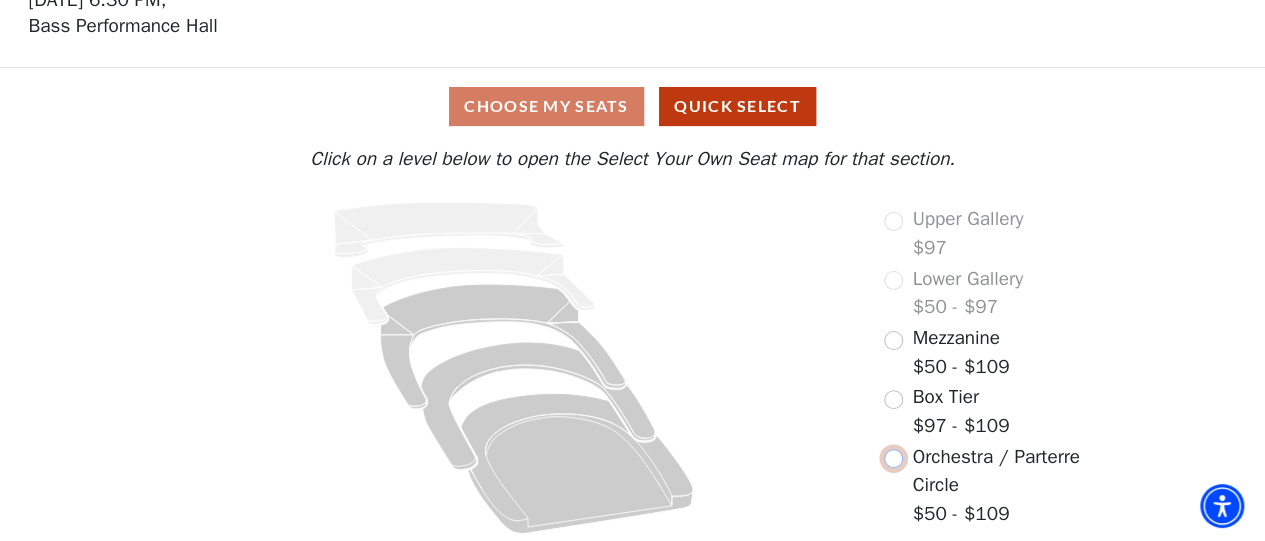 click at bounding box center (893, 458) 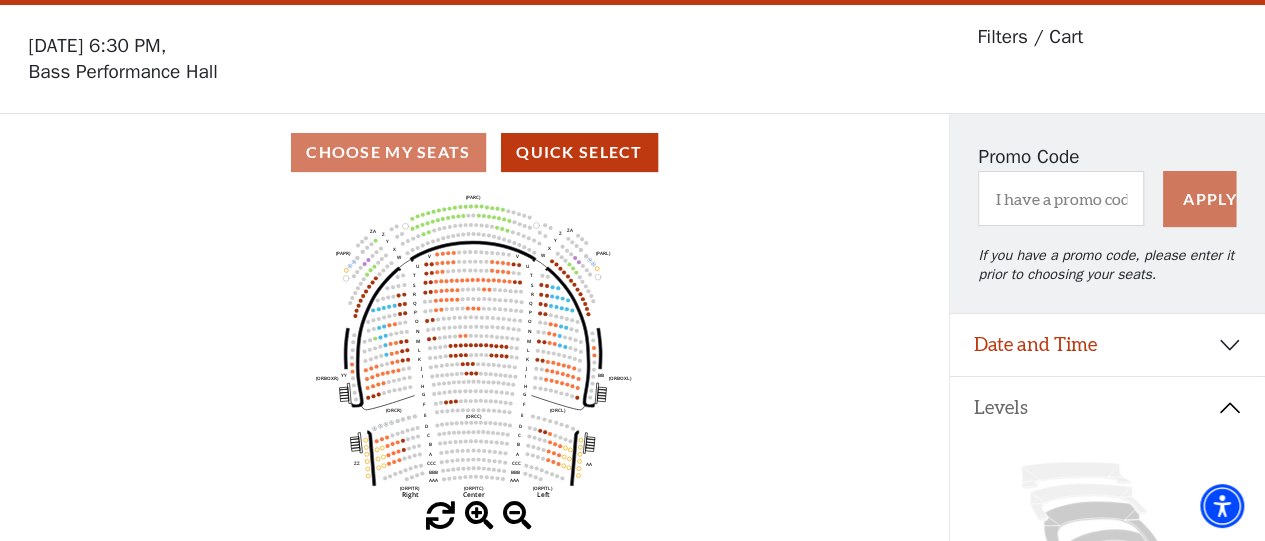 scroll, scrollTop: 92, scrollLeft: 0, axis: vertical 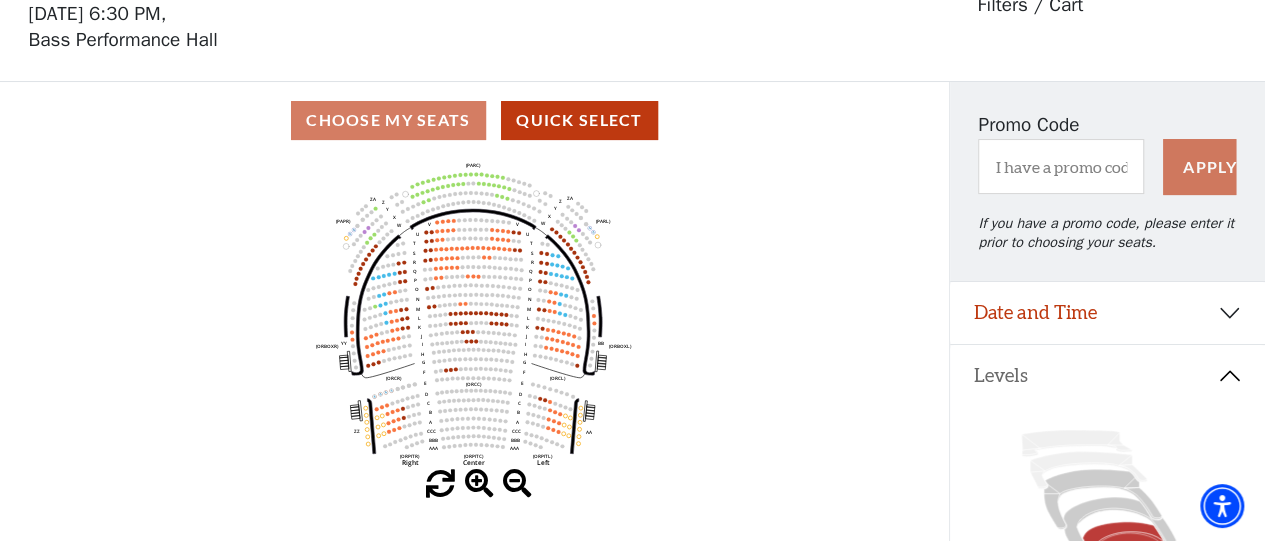 click at bounding box center [479, 484] 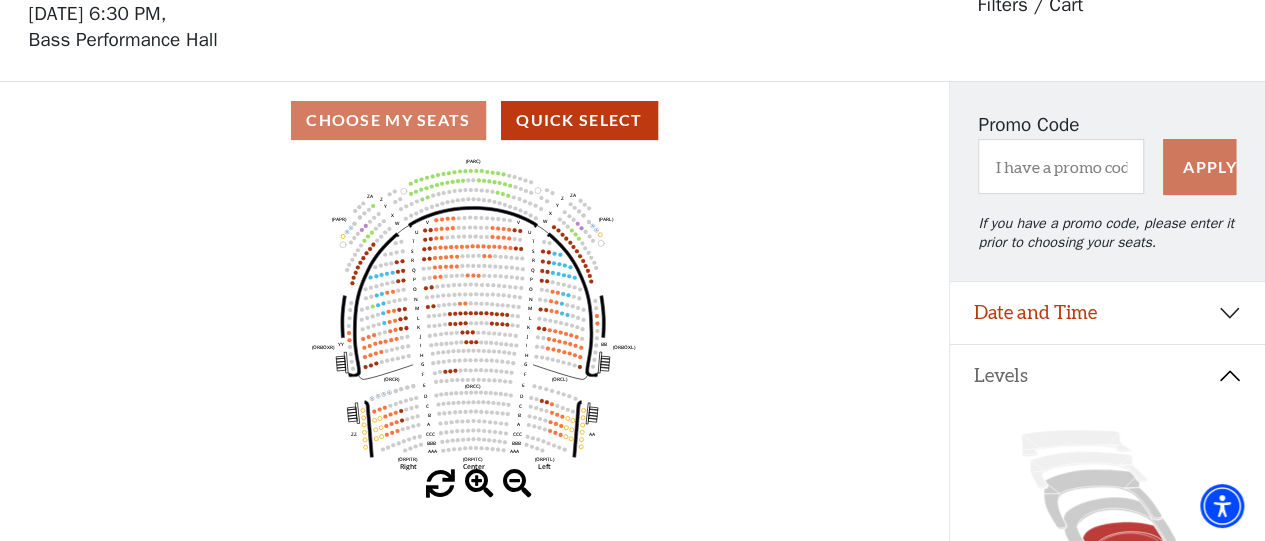 click at bounding box center [479, 484] 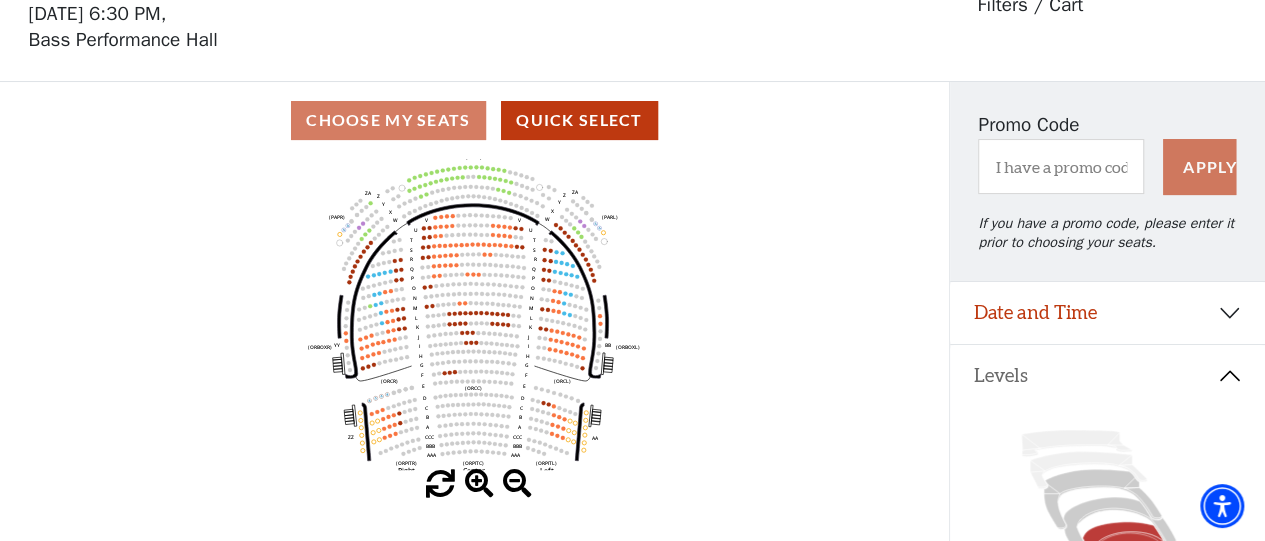 click at bounding box center [479, 484] 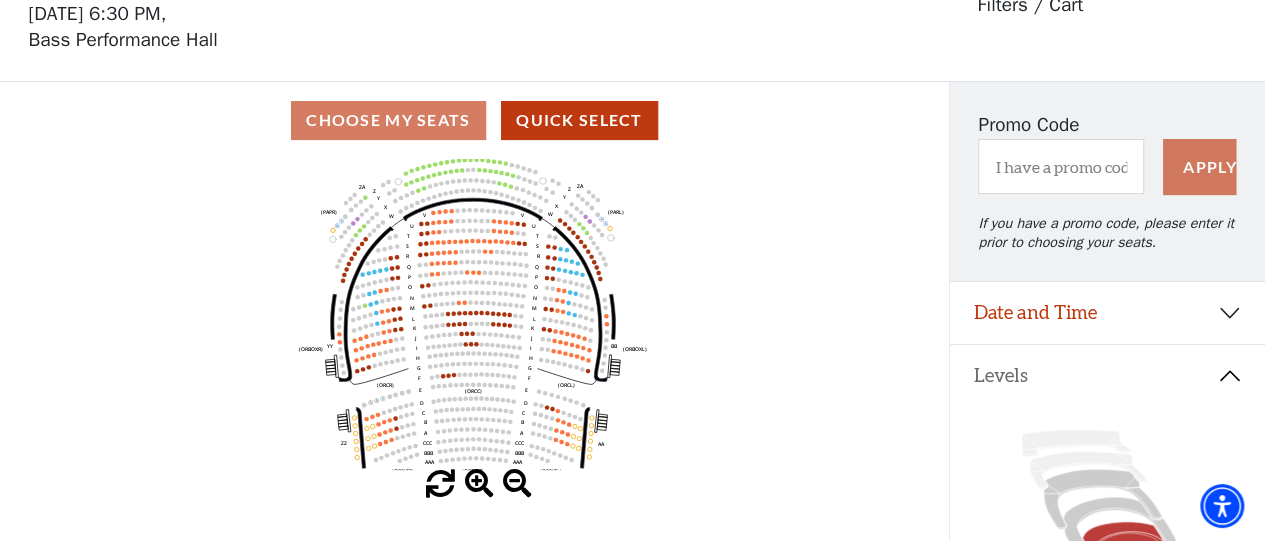 click at bounding box center [479, 484] 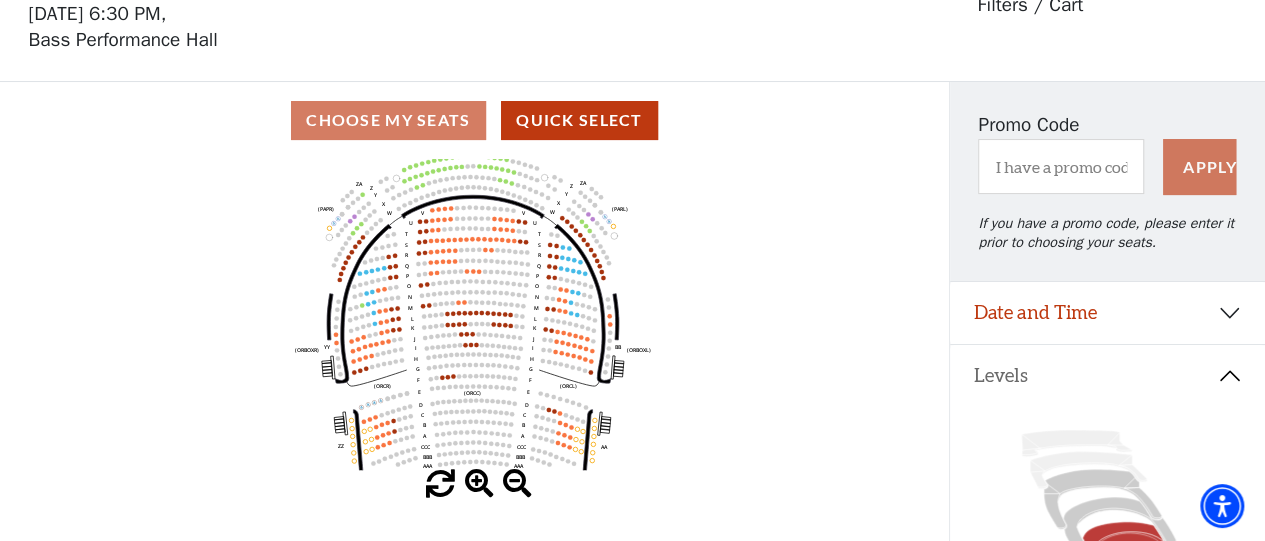 click at bounding box center [479, 484] 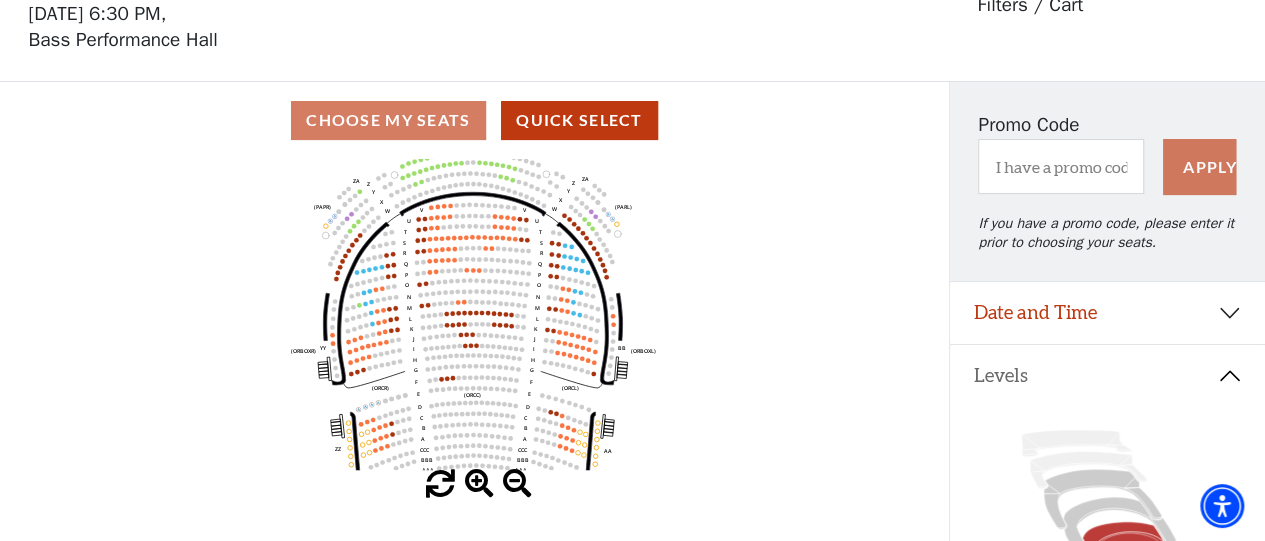 click at bounding box center [479, 484] 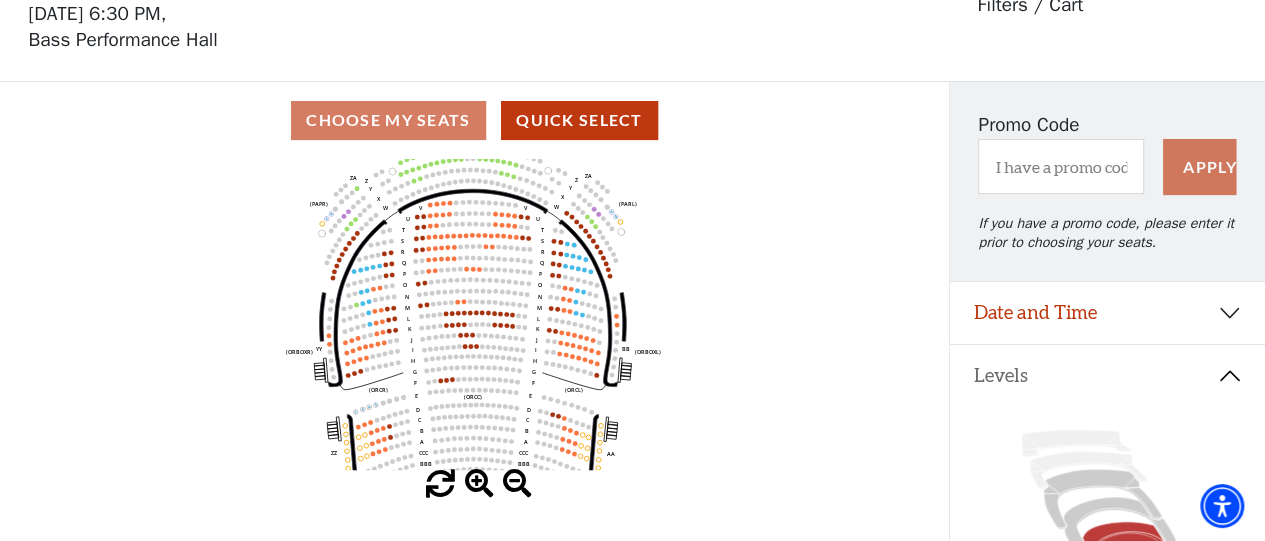 click at bounding box center (479, 484) 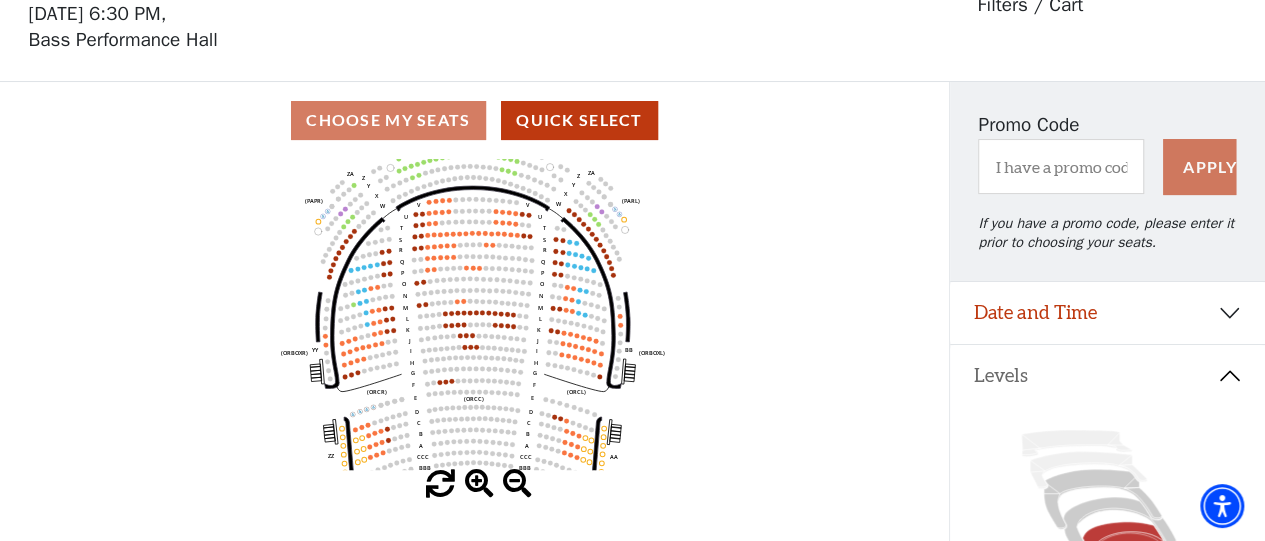 click at bounding box center (479, 484) 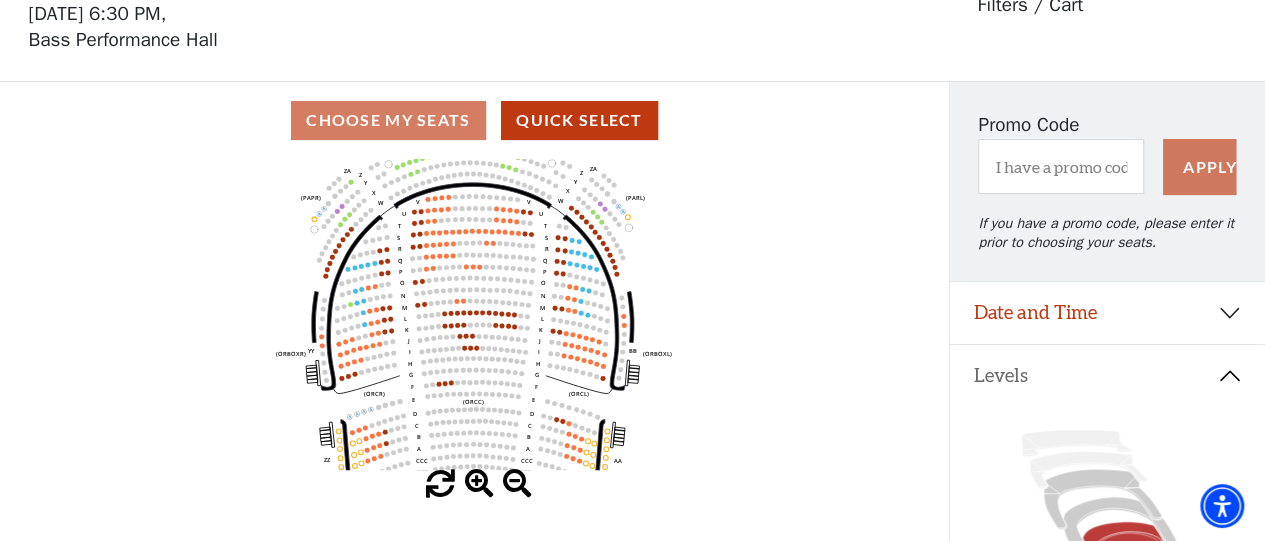 click at bounding box center (479, 484) 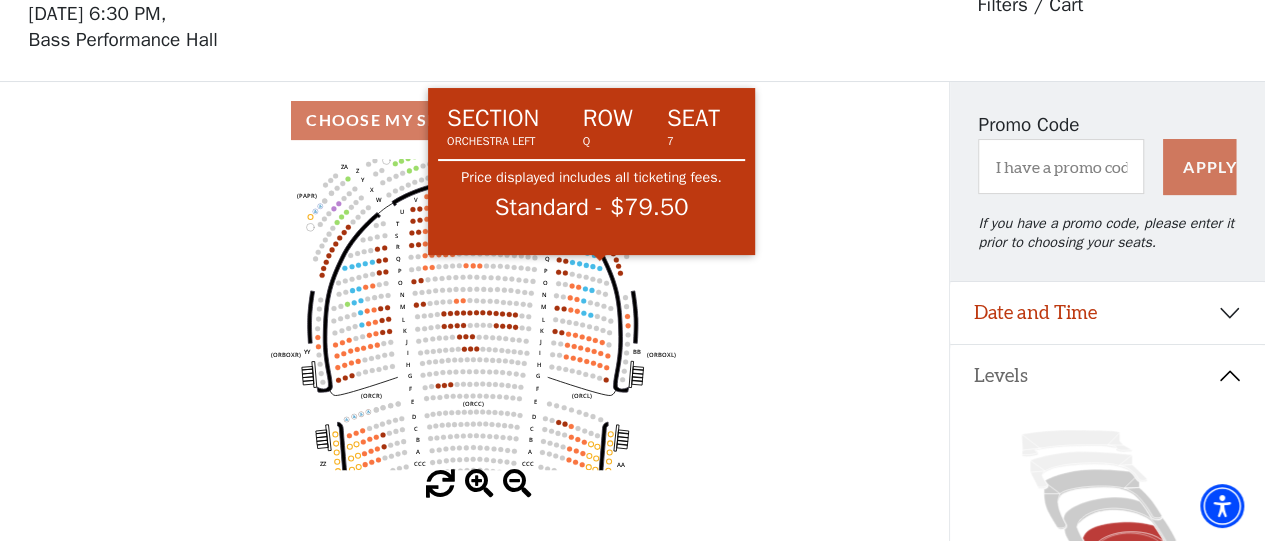 click 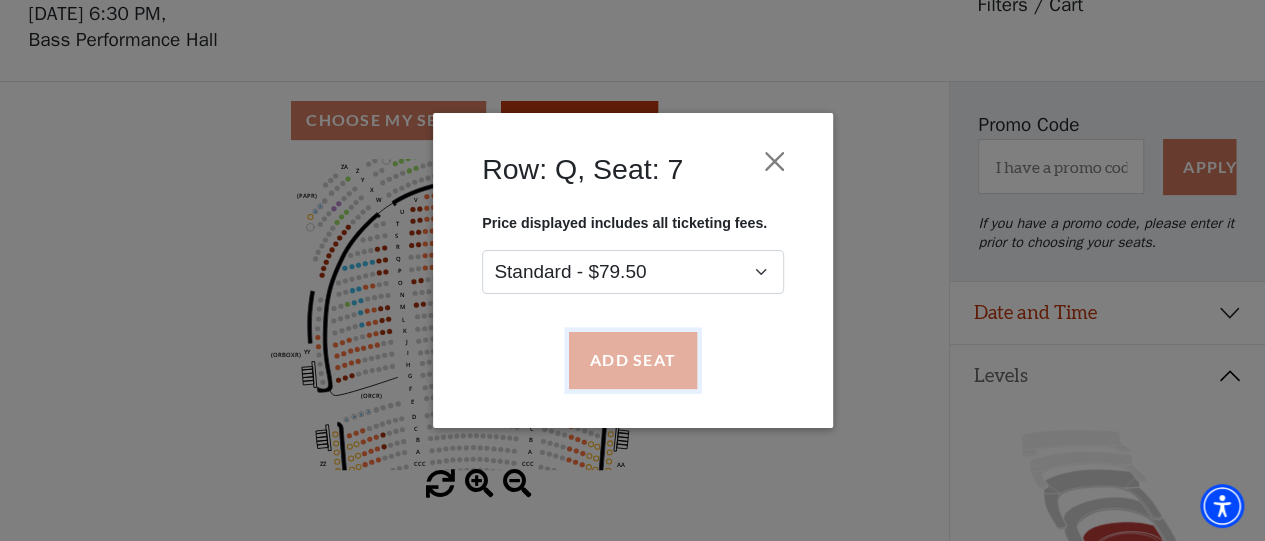 click on "Add Seat" at bounding box center [632, 361] 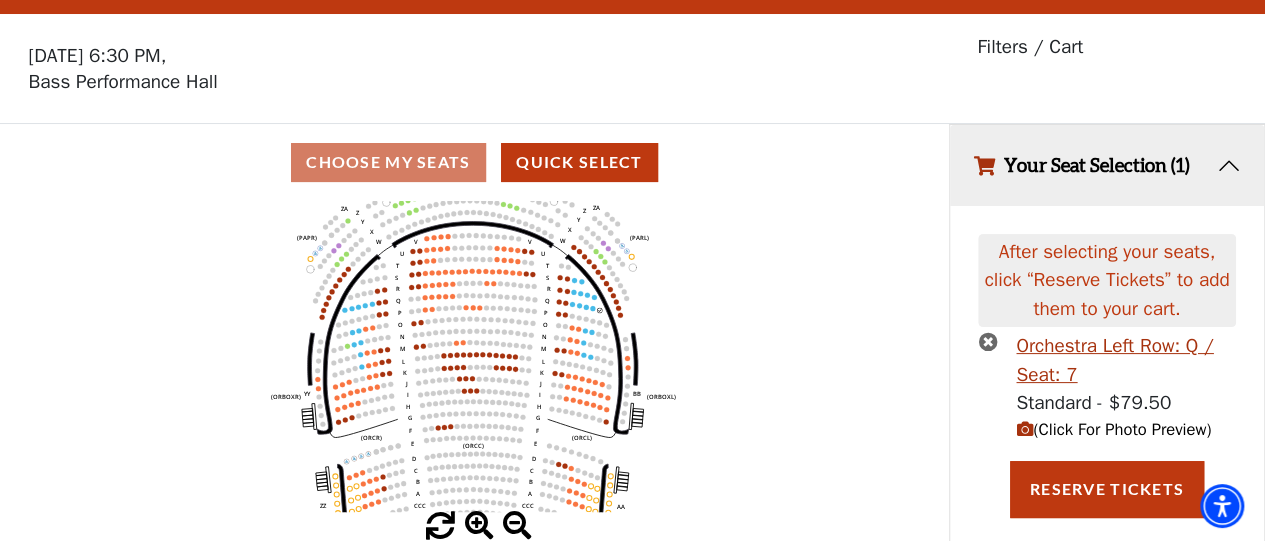 scroll, scrollTop: 23, scrollLeft: 0, axis: vertical 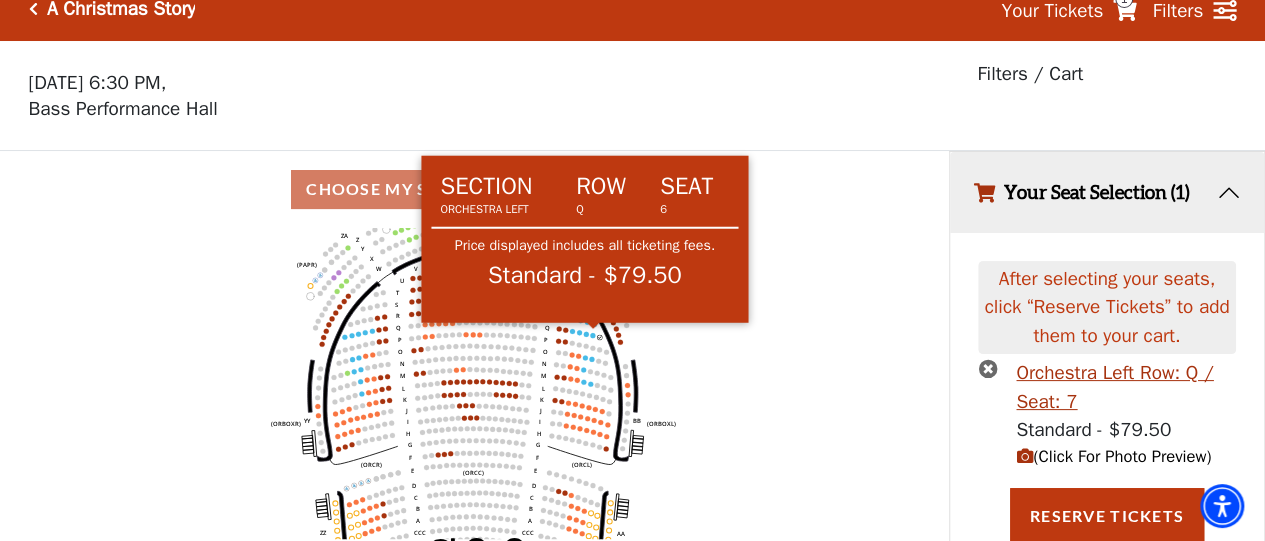 click 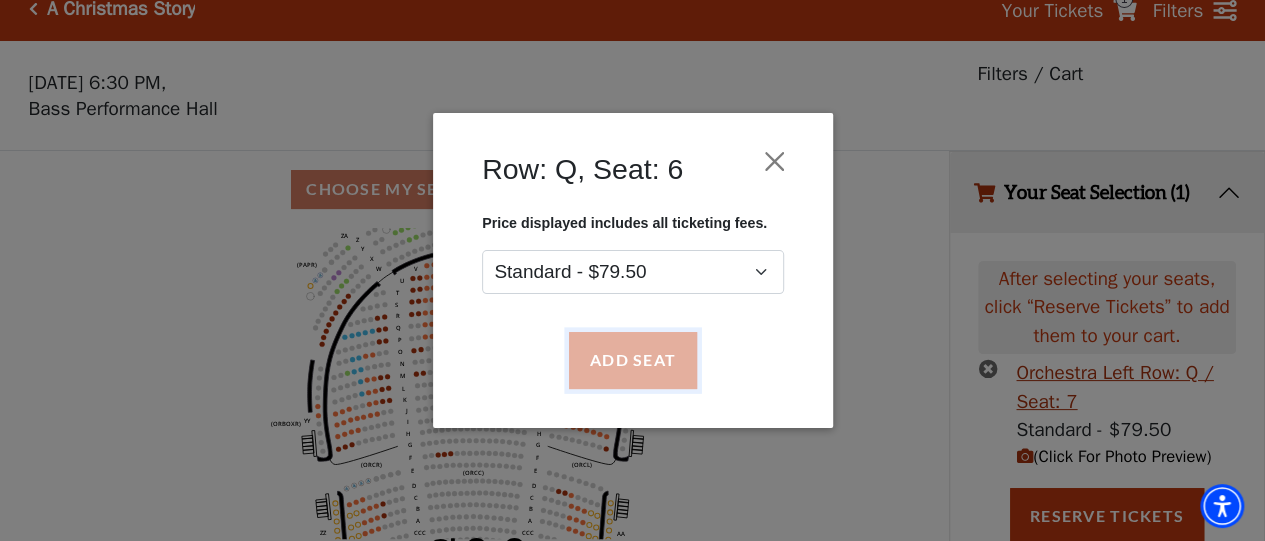 click on "Add Seat" at bounding box center [632, 361] 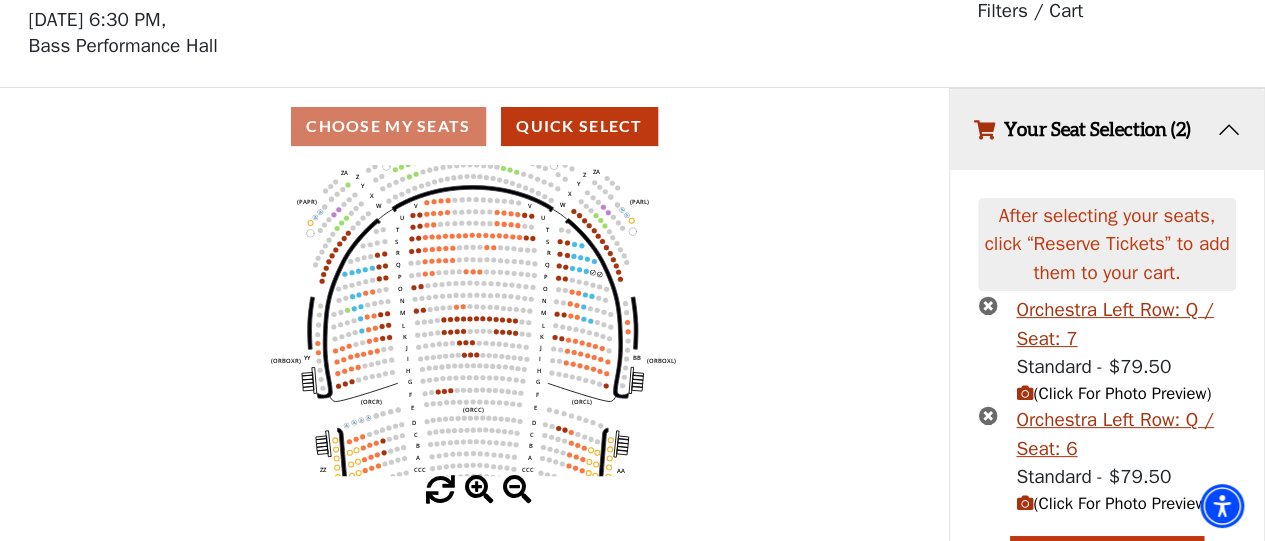 scroll, scrollTop: 133, scrollLeft: 0, axis: vertical 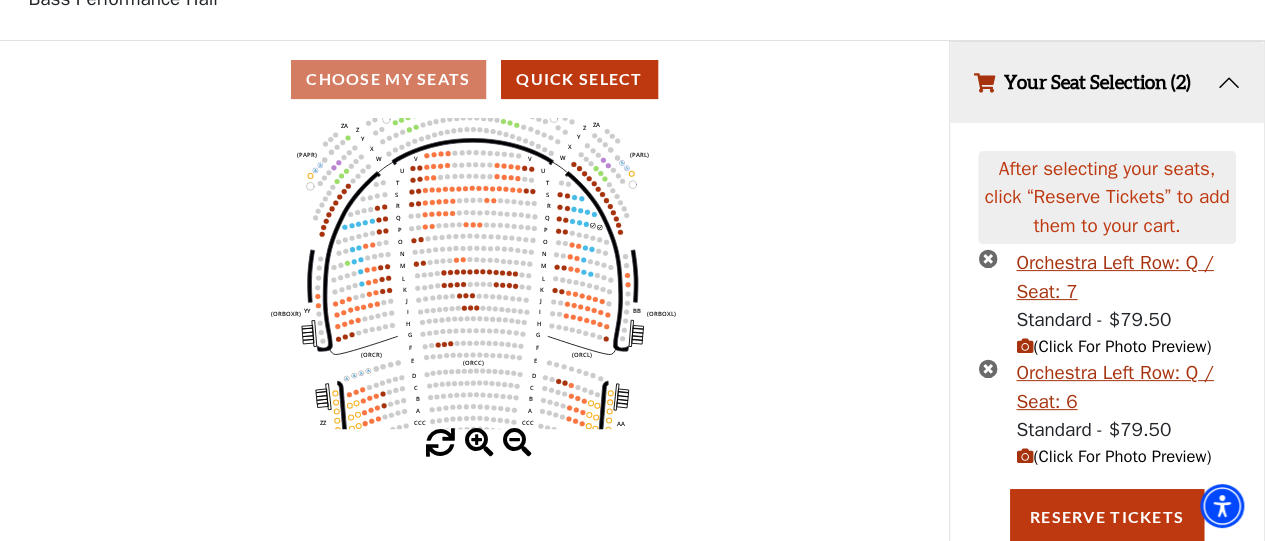 click 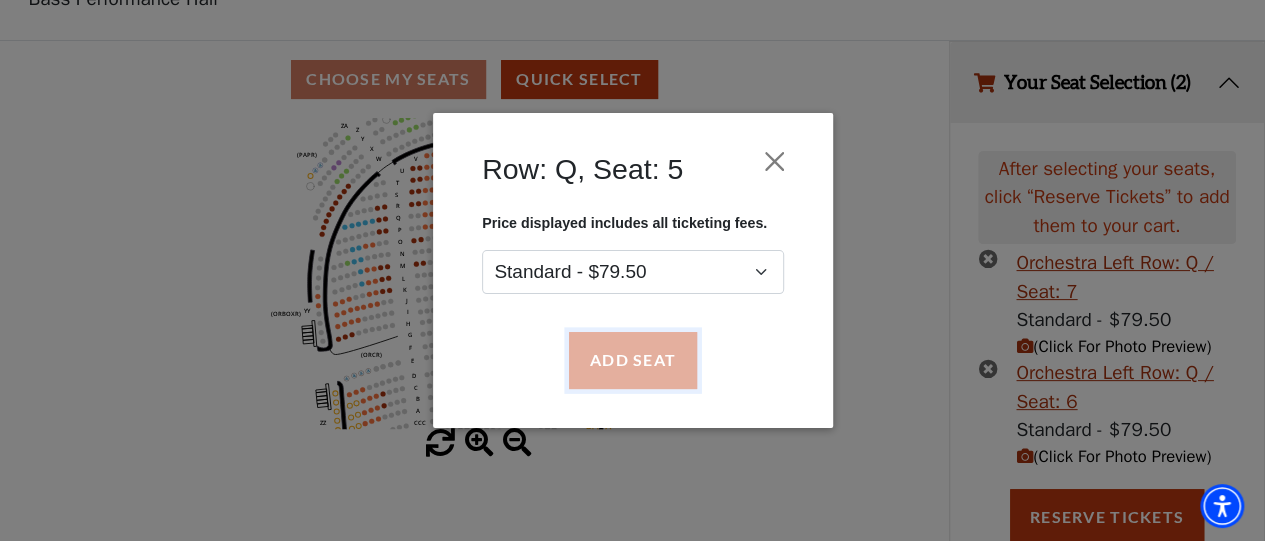 click on "Add Seat" at bounding box center [632, 361] 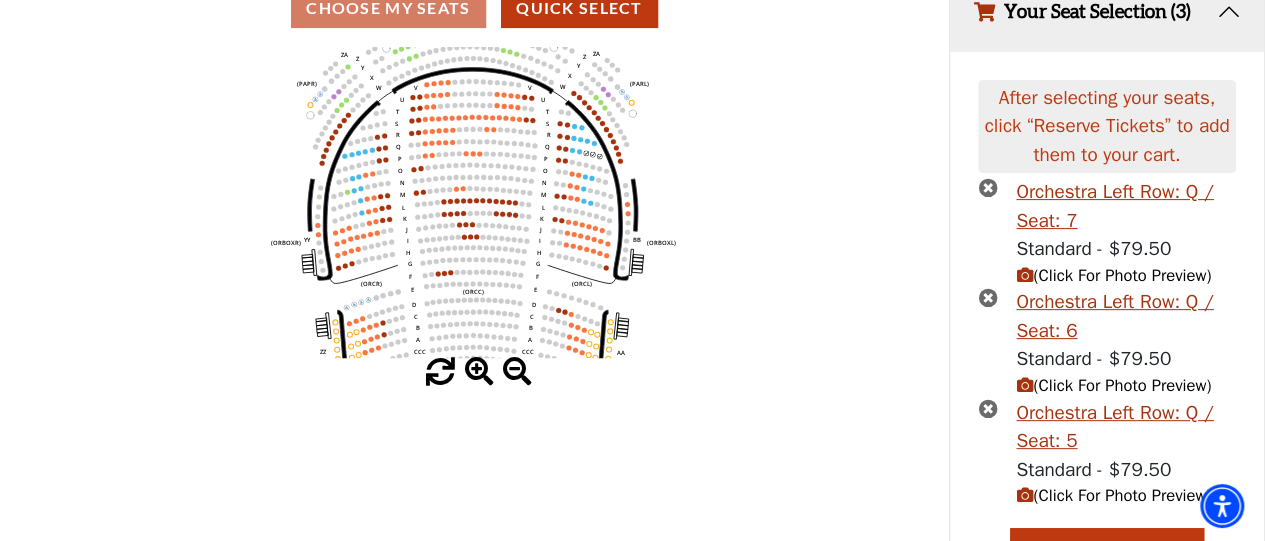 scroll, scrollTop: 164, scrollLeft: 0, axis: vertical 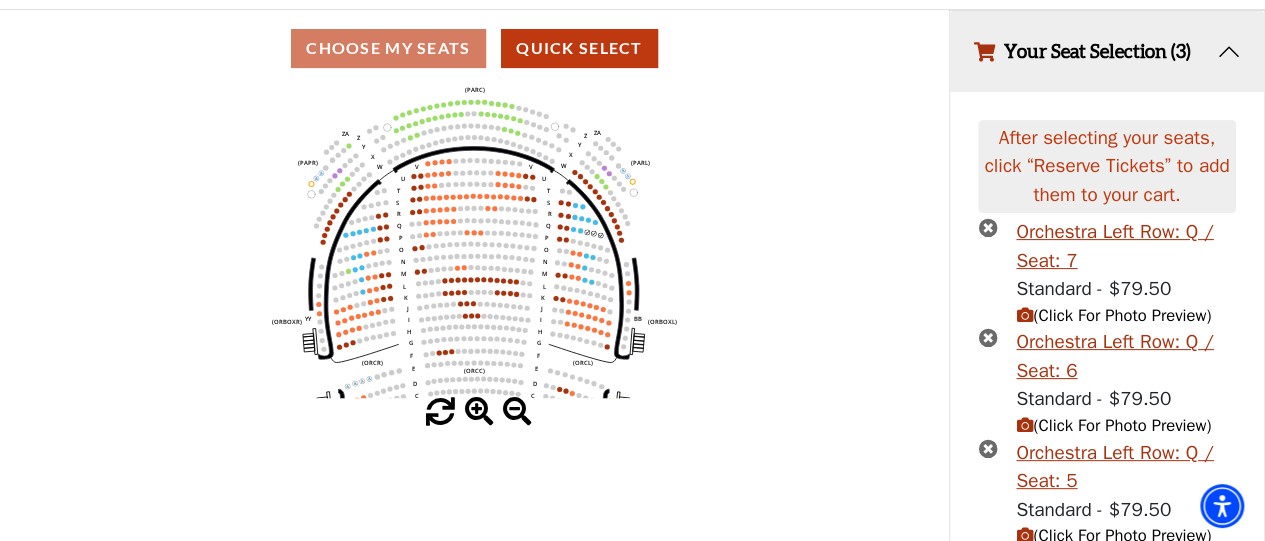 drag, startPoint x: 501, startPoint y: 268, endPoint x: 502, endPoint y: 307, distance: 39.012817 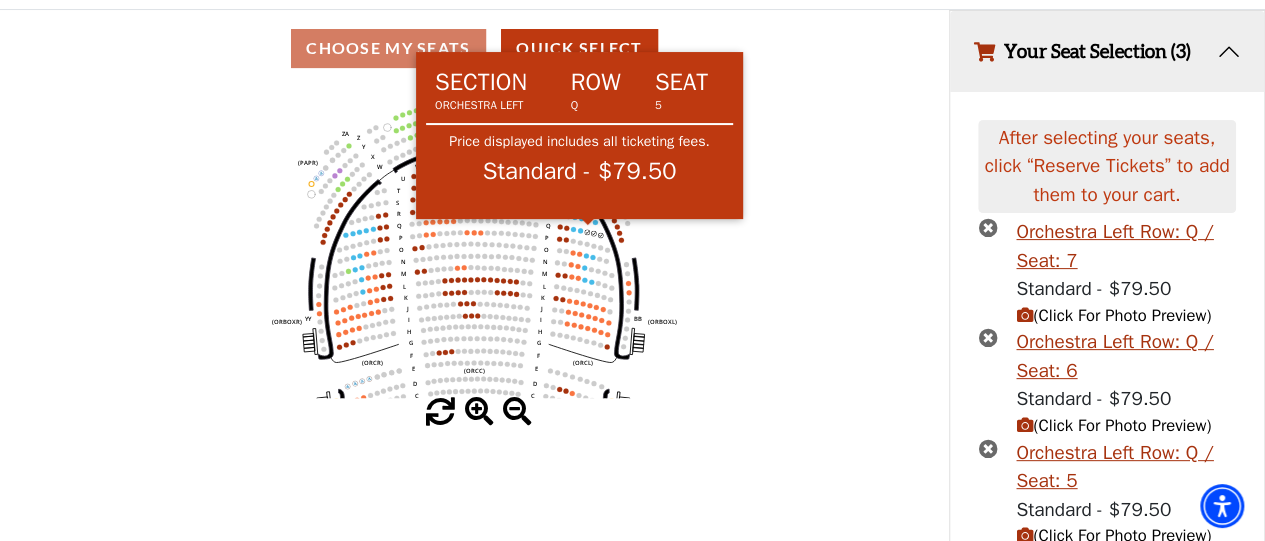 click 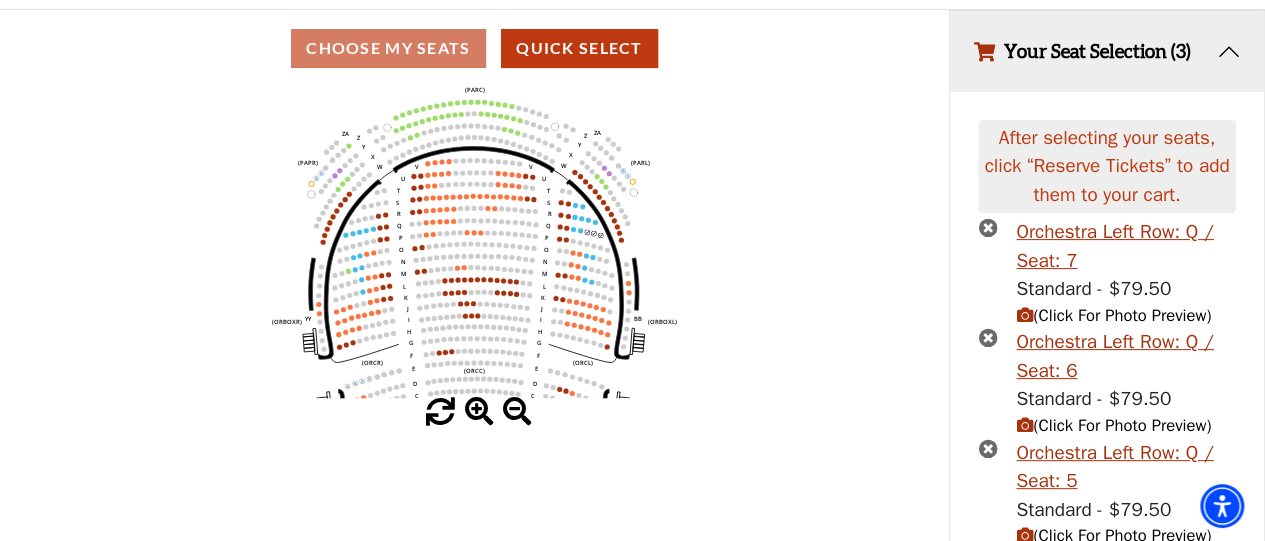 click on "Your Seat Selection (3)" at bounding box center (1107, 51) 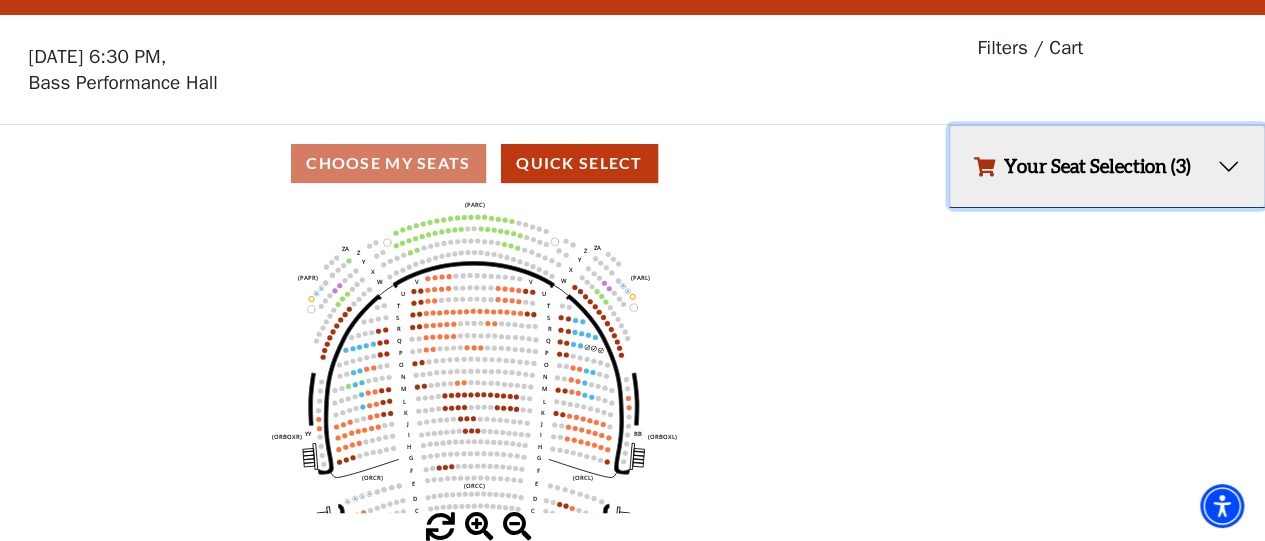 scroll, scrollTop: 46, scrollLeft: 0, axis: vertical 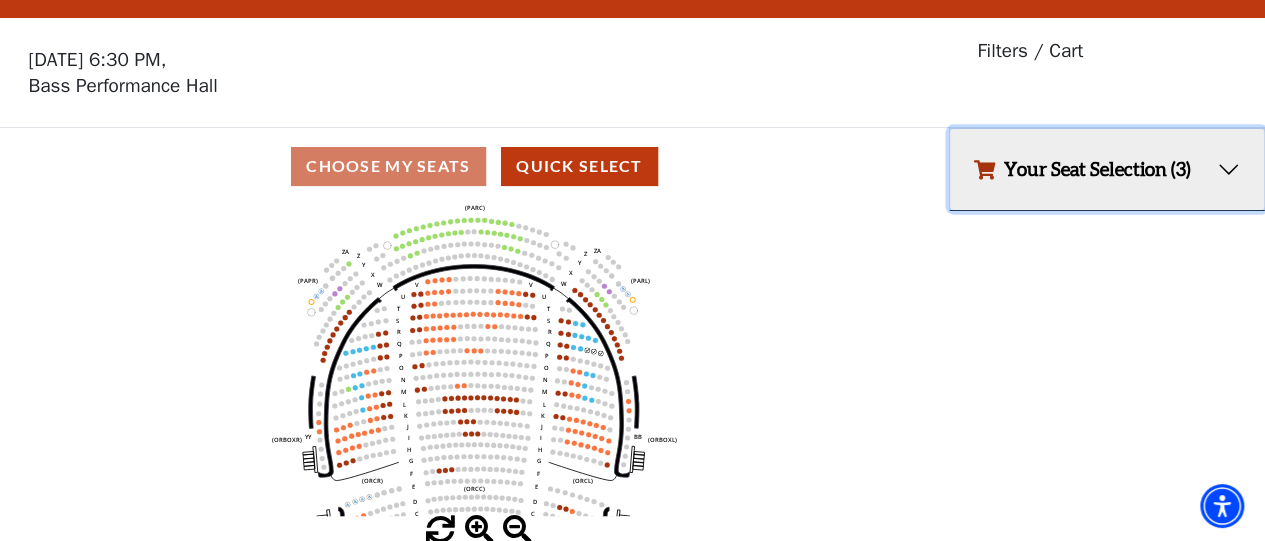 click on "Your Seat Selection (3)" at bounding box center (1107, 169) 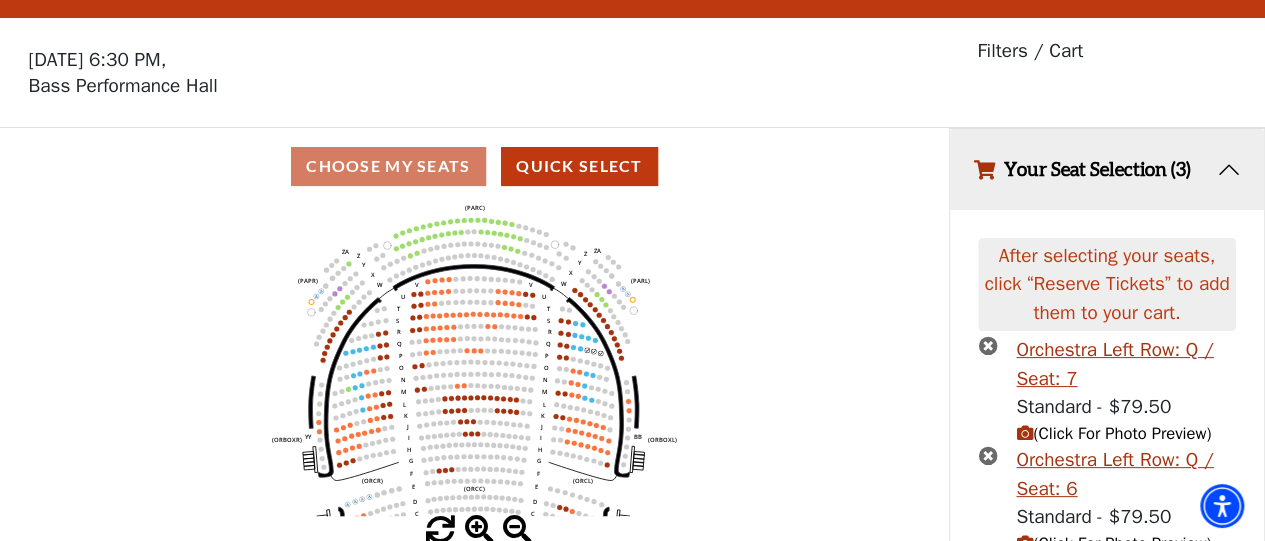 scroll, scrollTop: 164, scrollLeft: 0, axis: vertical 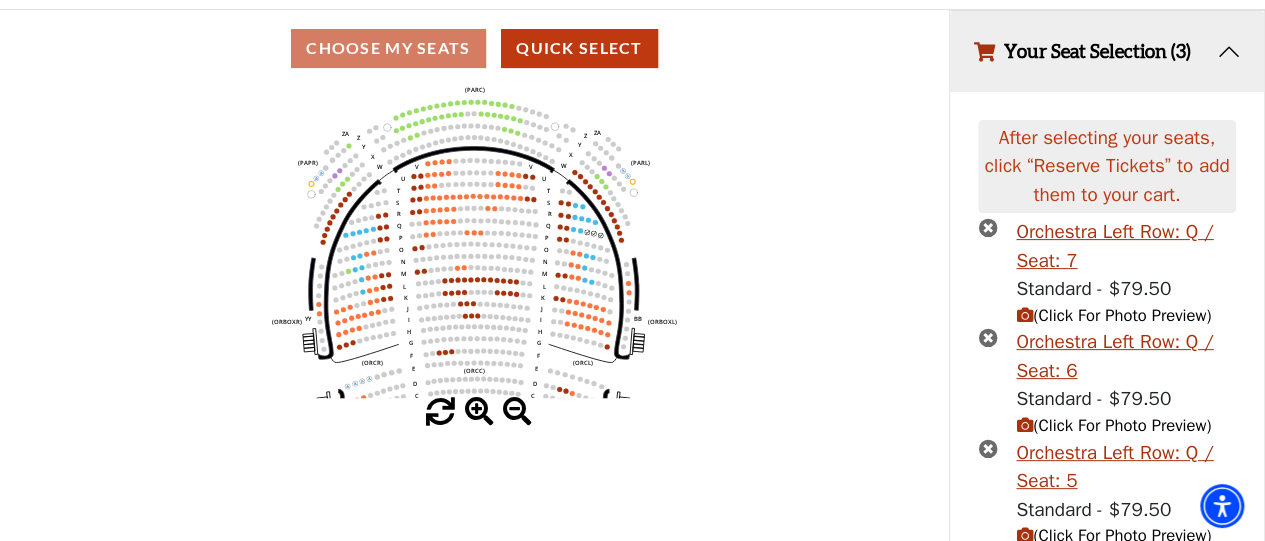 click at bounding box center (987, 227) 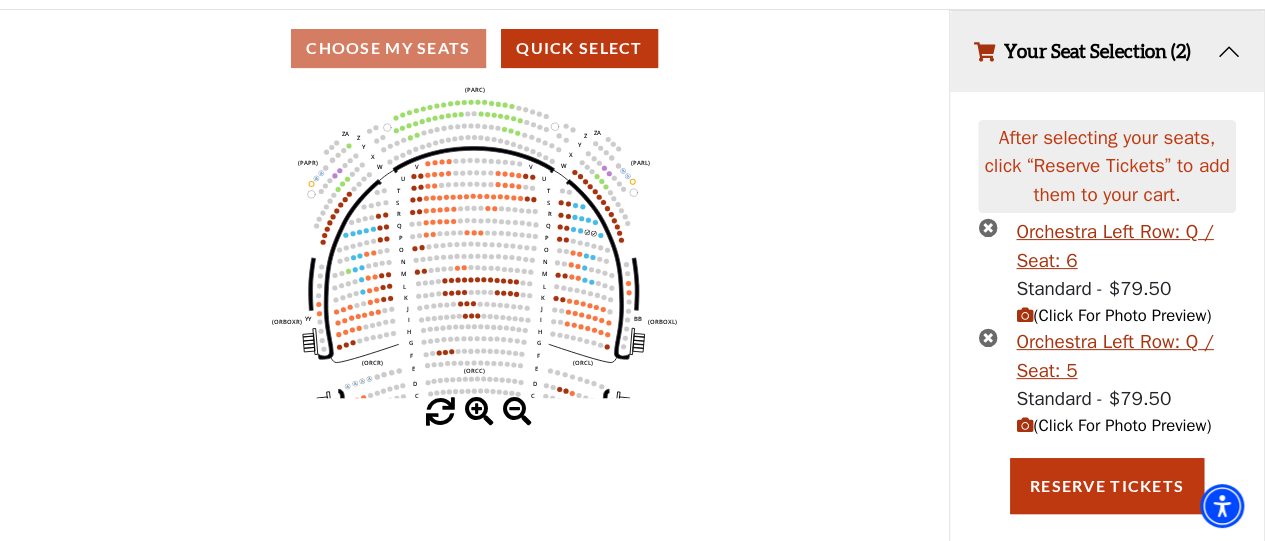 click at bounding box center [987, 227] 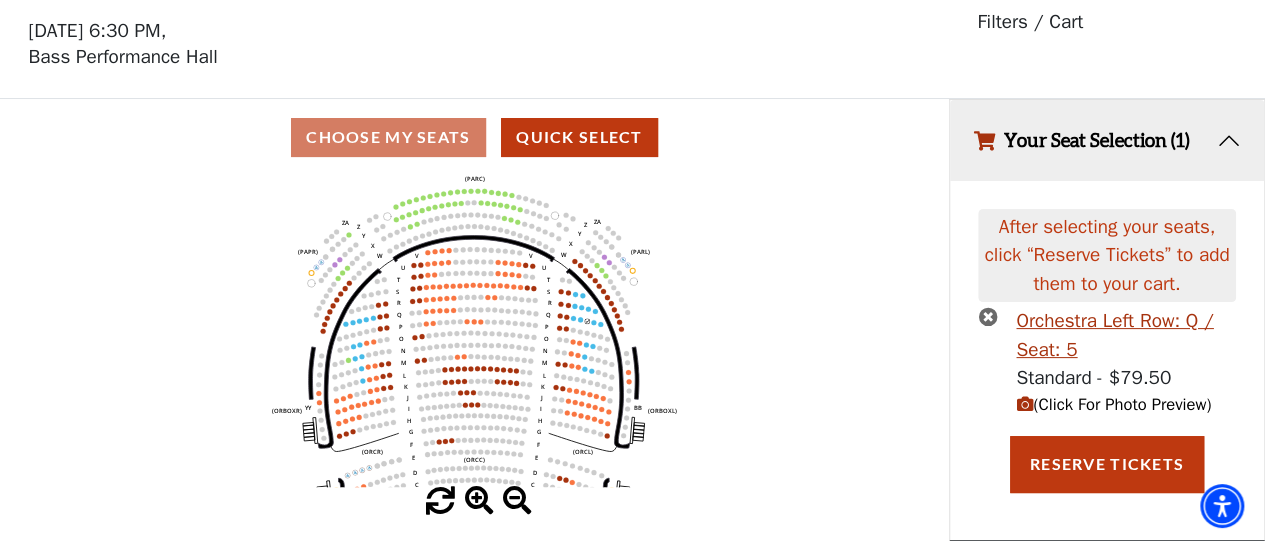 scroll, scrollTop: 71, scrollLeft: 0, axis: vertical 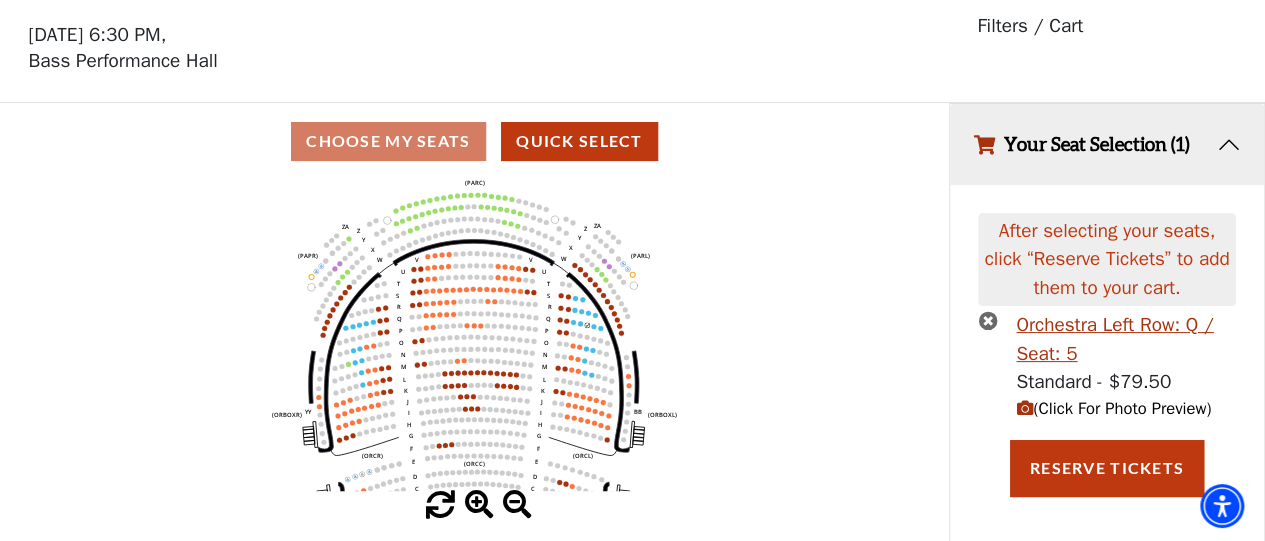 click at bounding box center [987, 320] 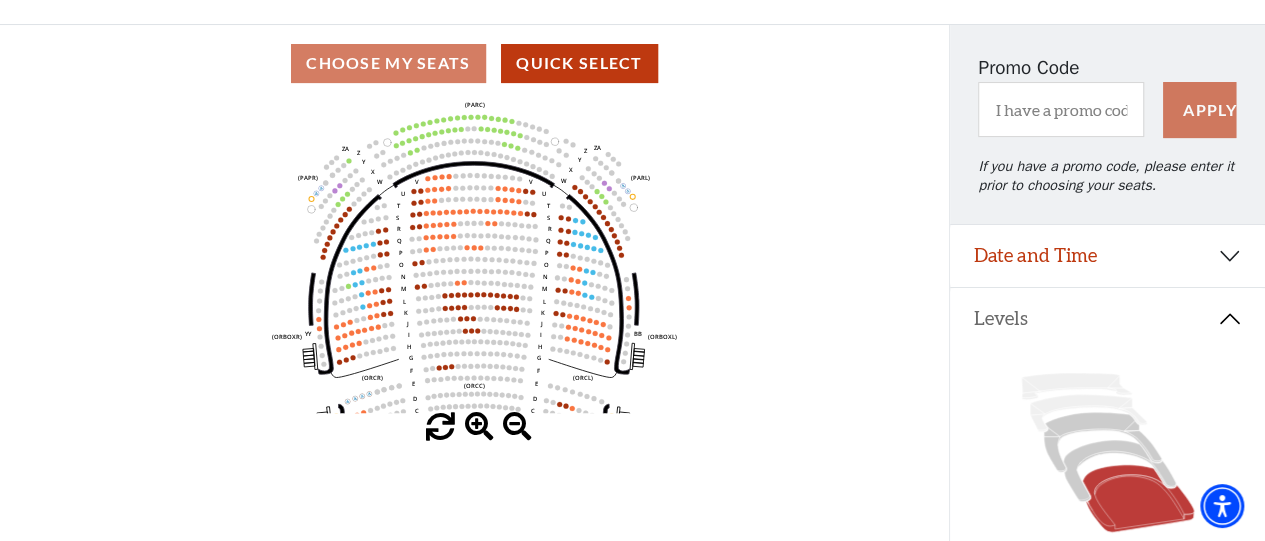 scroll, scrollTop: 143, scrollLeft: 0, axis: vertical 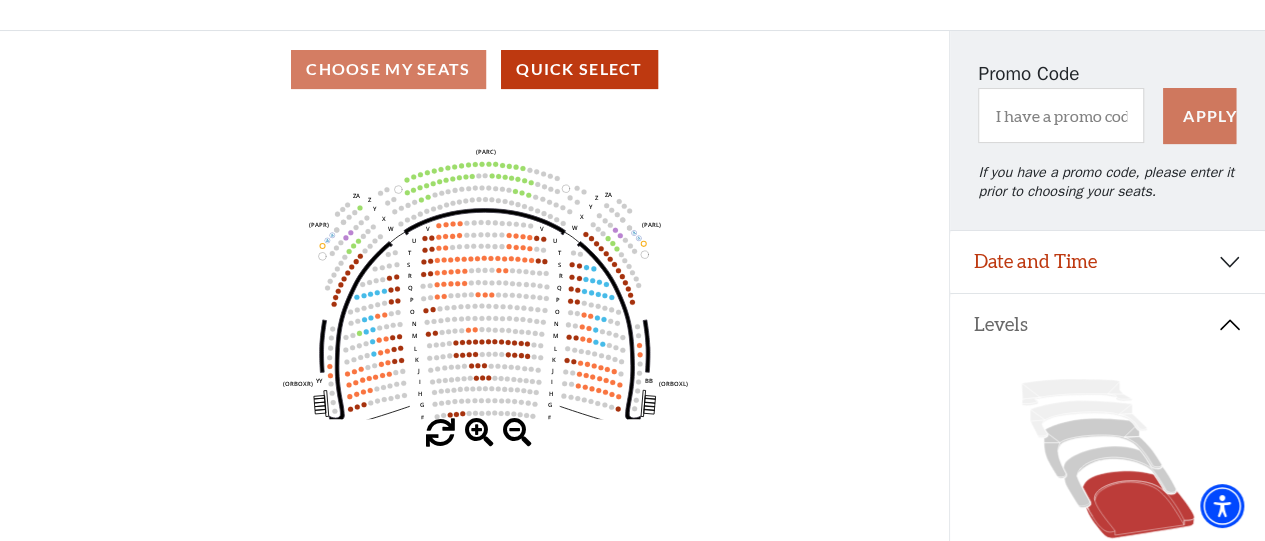 drag, startPoint x: 524, startPoint y: 203, endPoint x: 536, endPoint y: 245, distance: 43.68066 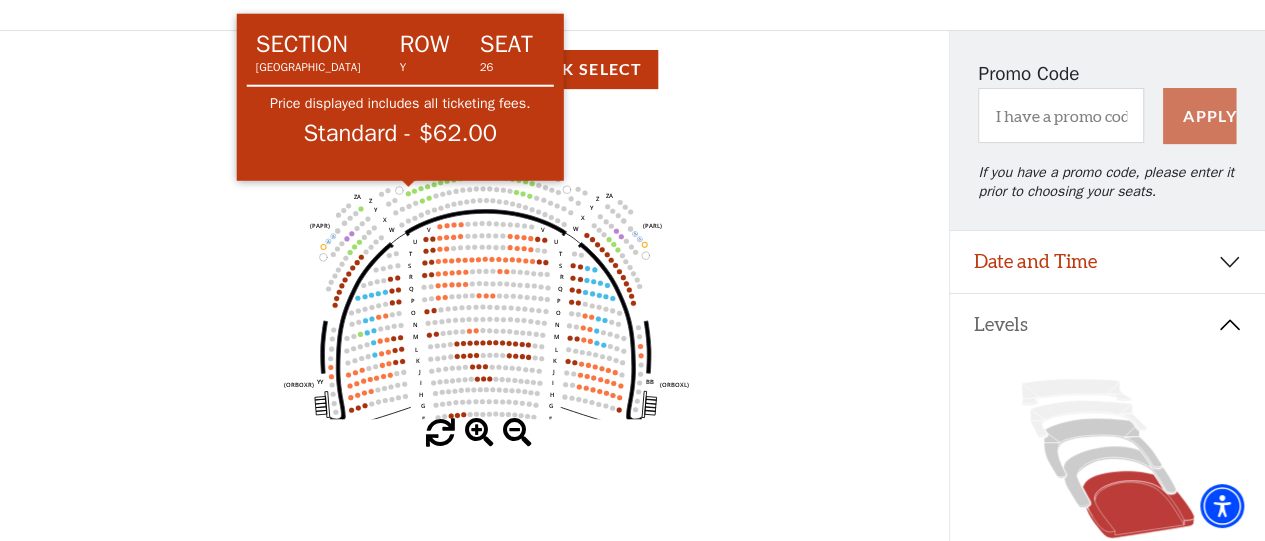 click 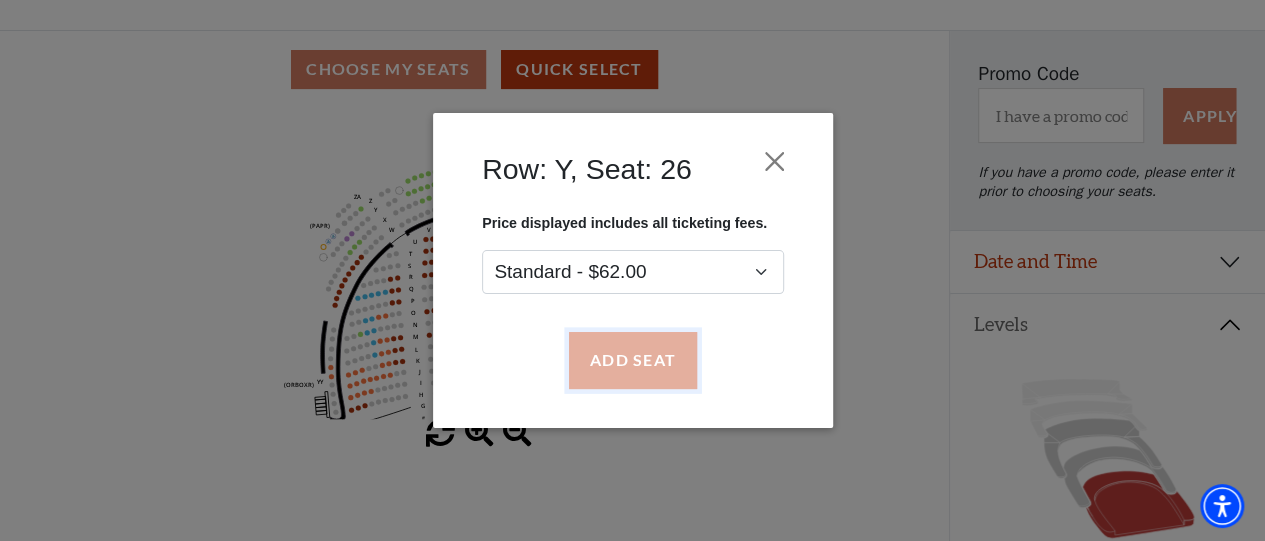 click on "Add Seat" at bounding box center (632, 361) 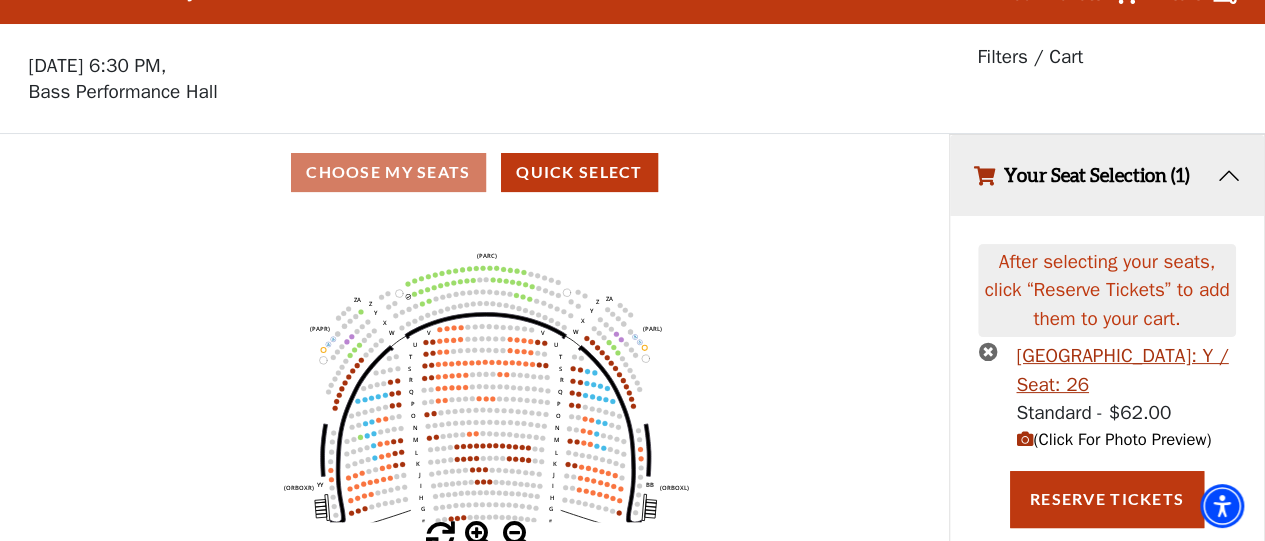 scroll, scrollTop: 23, scrollLeft: 0, axis: vertical 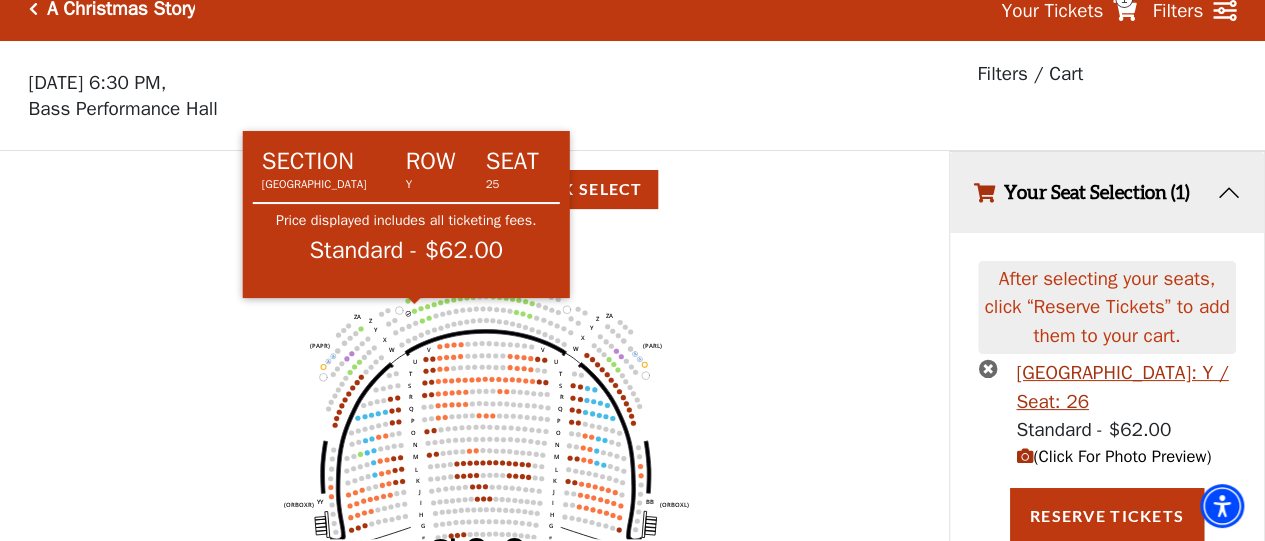 click 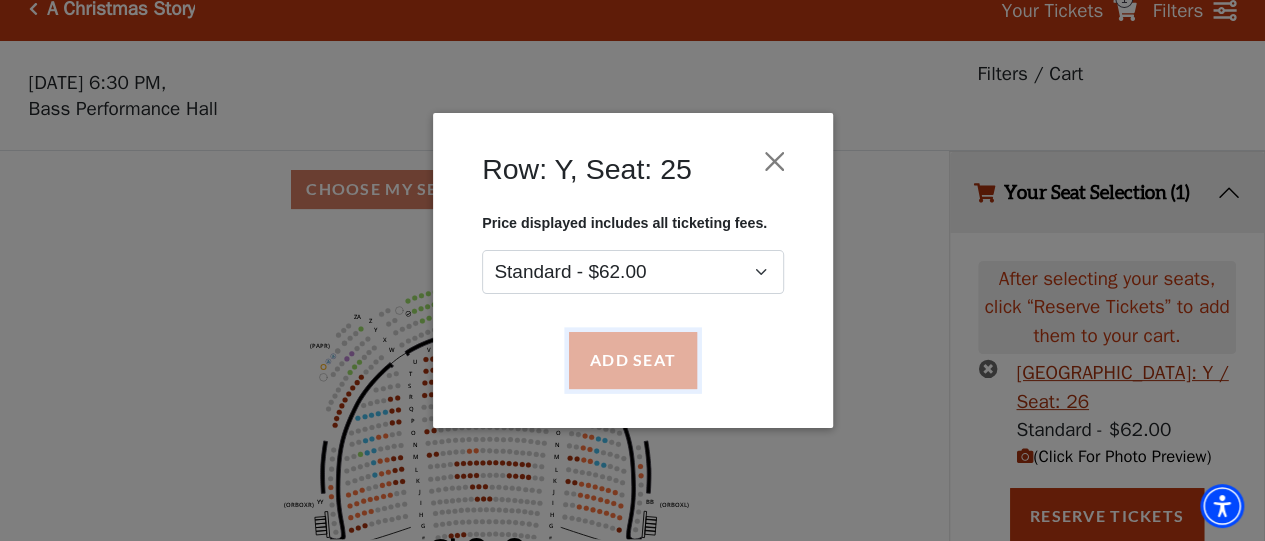 click on "Add Seat" at bounding box center (632, 361) 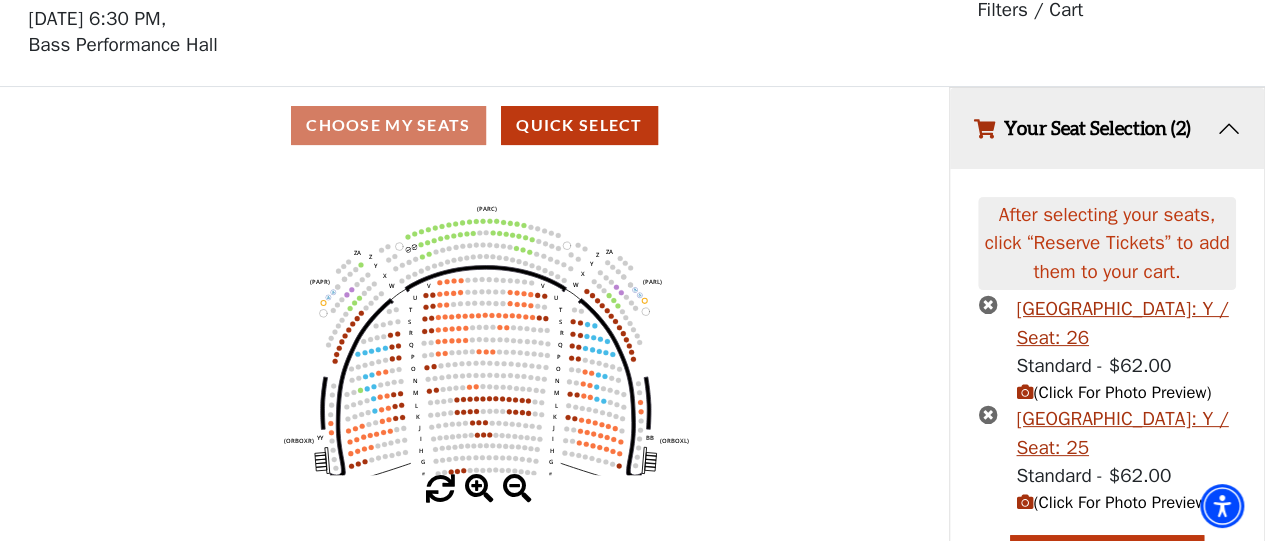 scroll, scrollTop: 133, scrollLeft: 0, axis: vertical 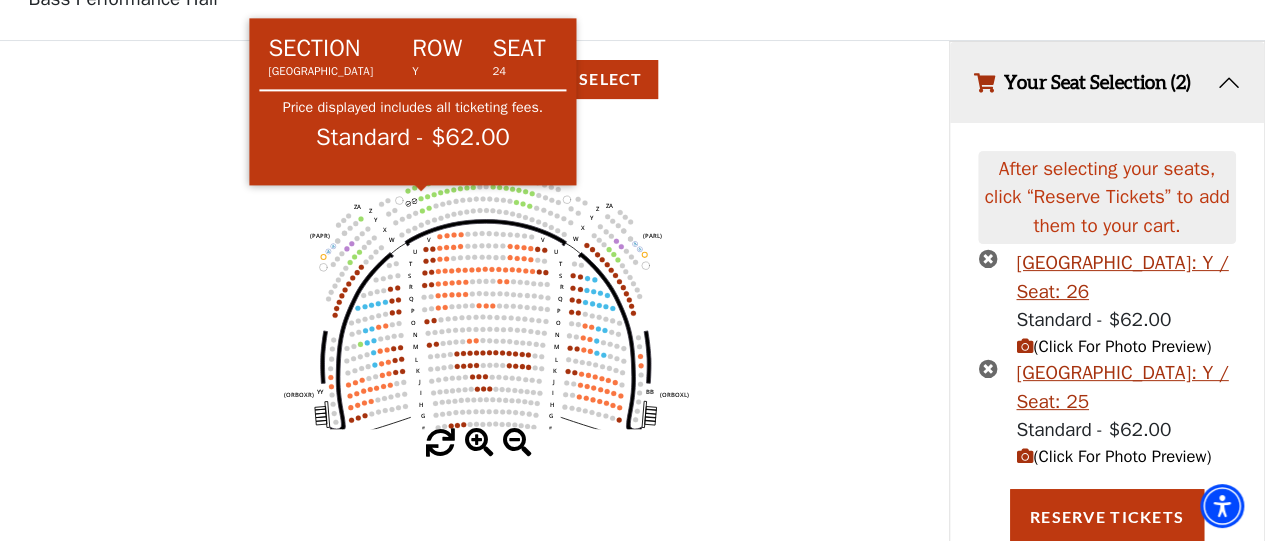 click 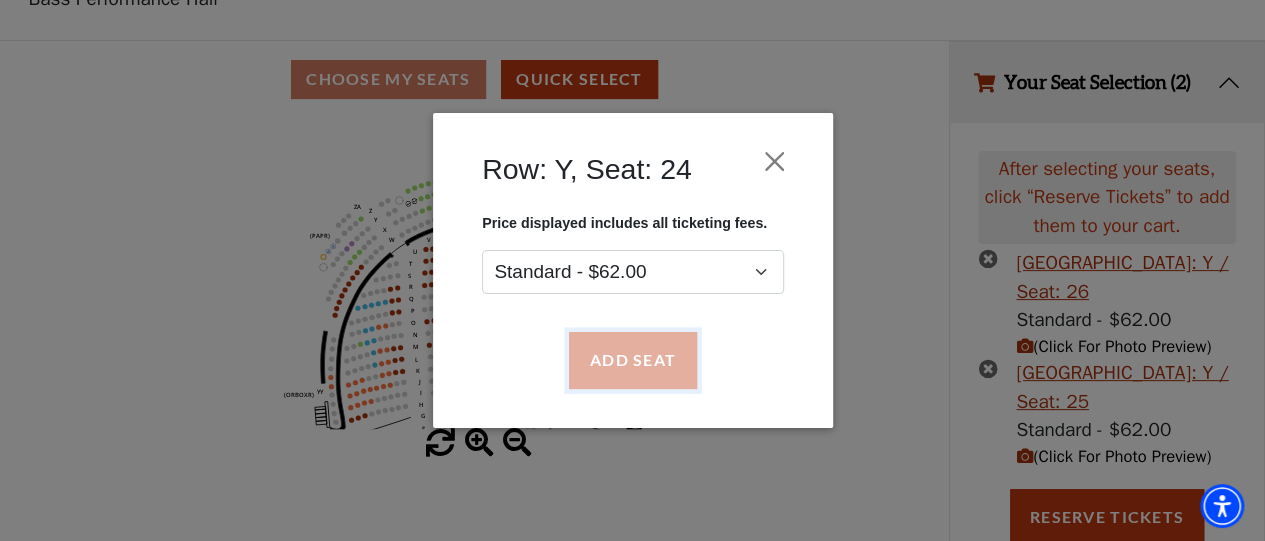 click on "Add Seat" at bounding box center (632, 361) 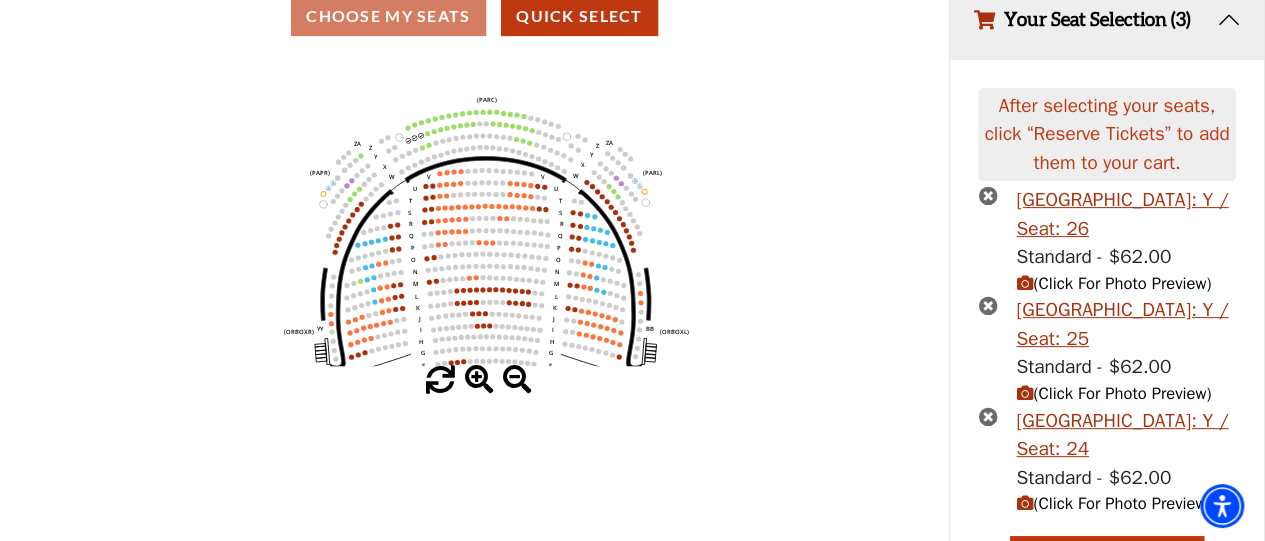scroll, scrollTop: 244, scrollLeft: 0, axis: vertical 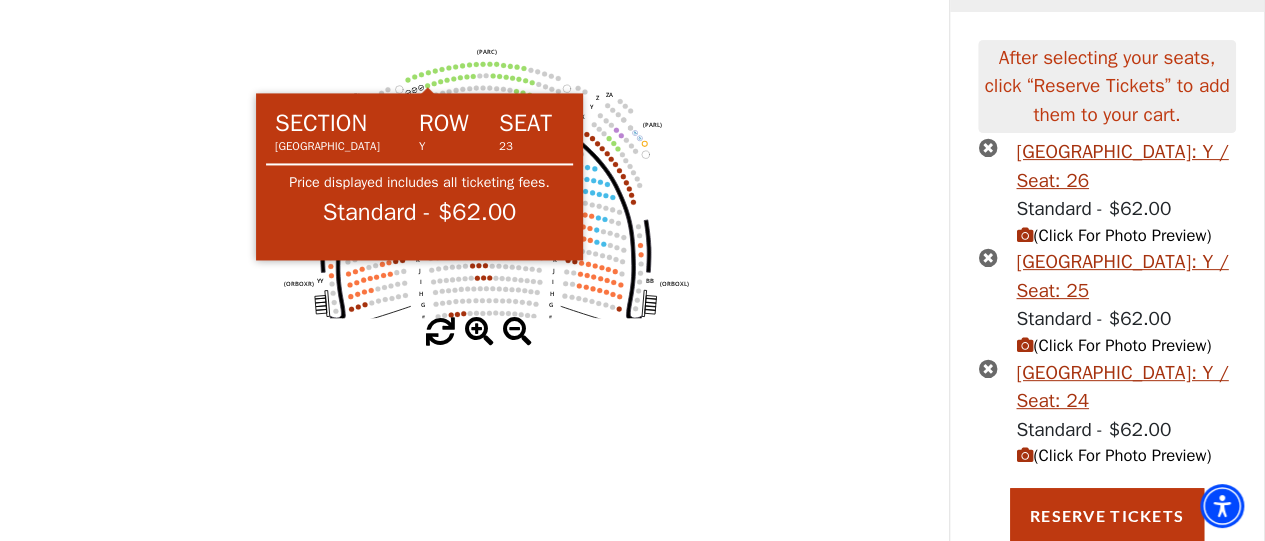 click 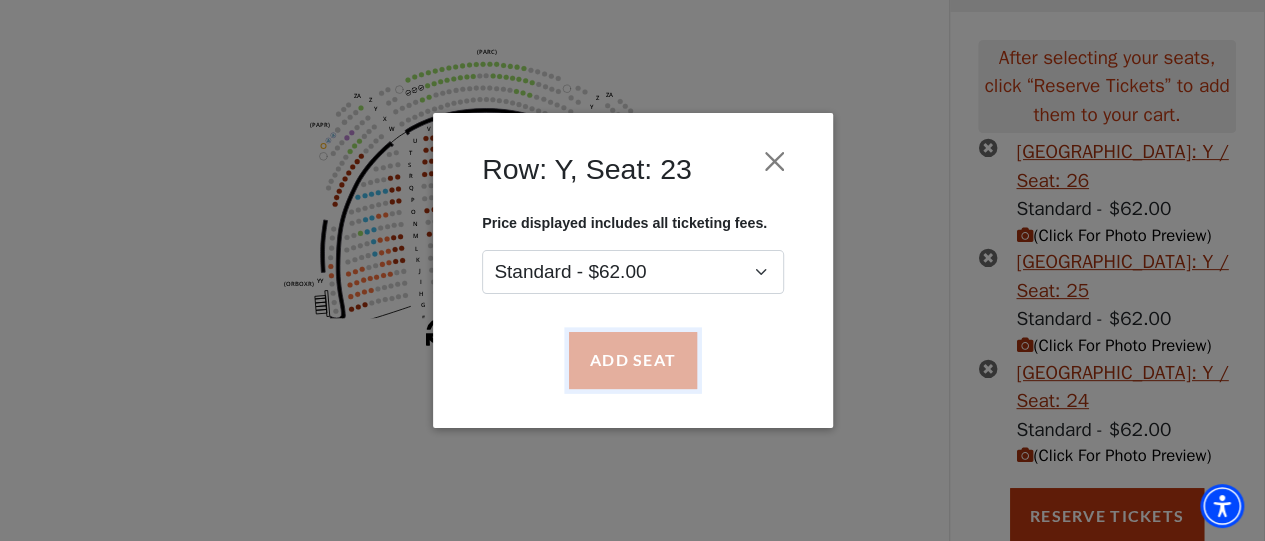 click on "Add Seat" at bounding box center (632, 361) 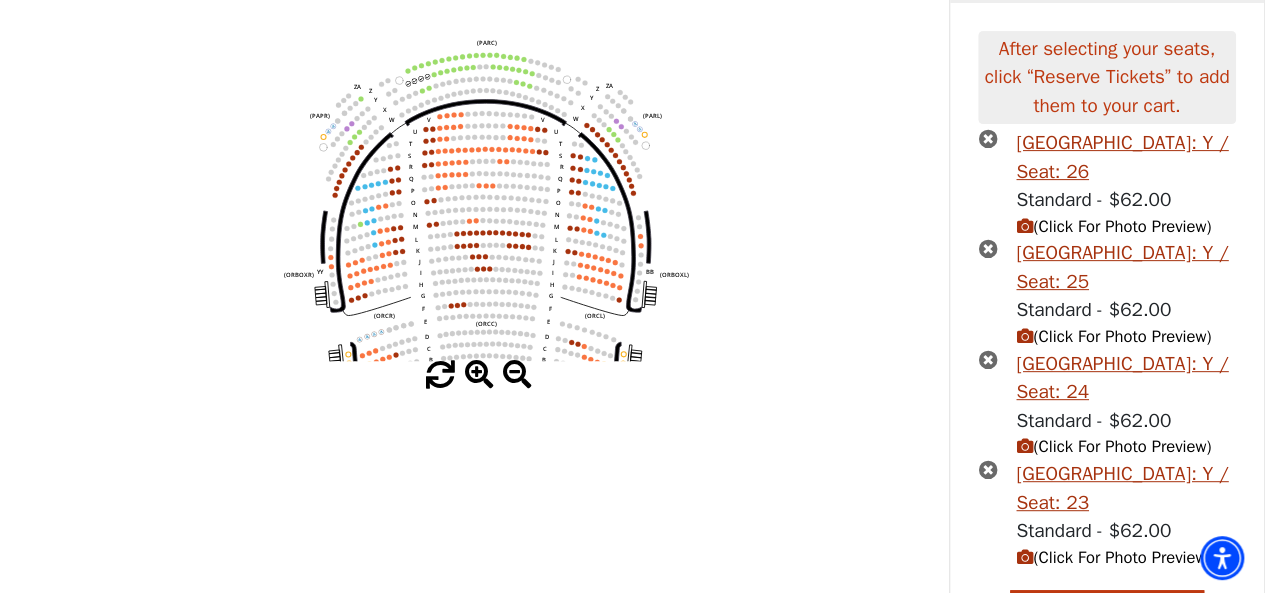 scroll, scrollTop: 258, scrollLeft: 0, axis: vertical 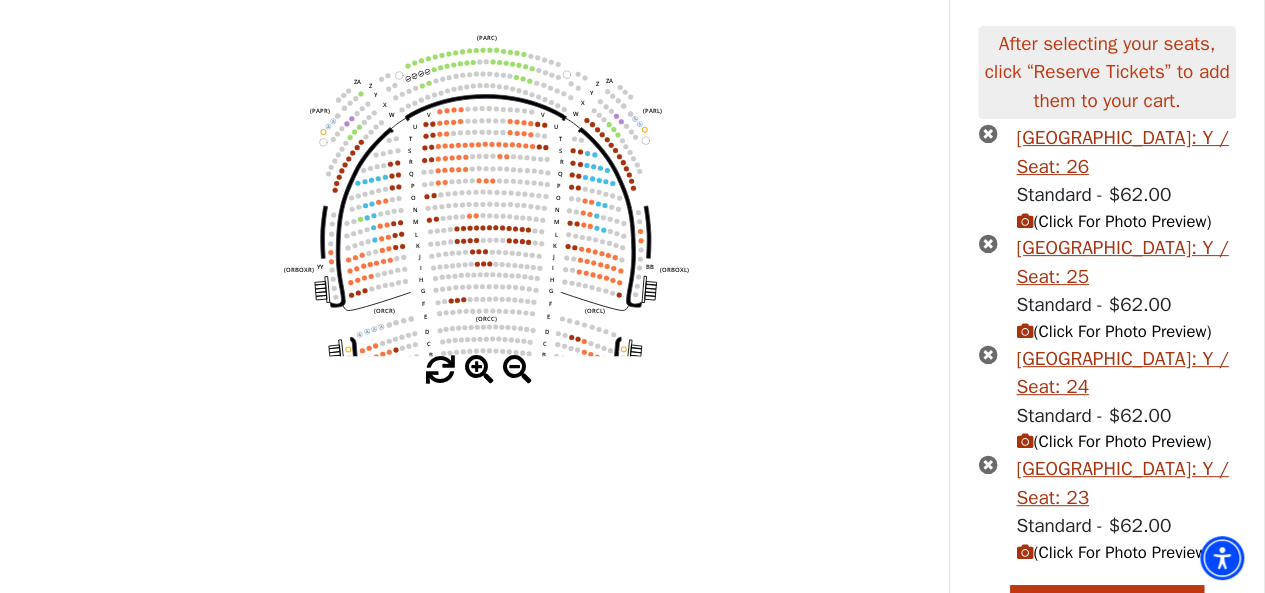 click on "(Click For Photo Preview)" at bounding box center (1113, 221) 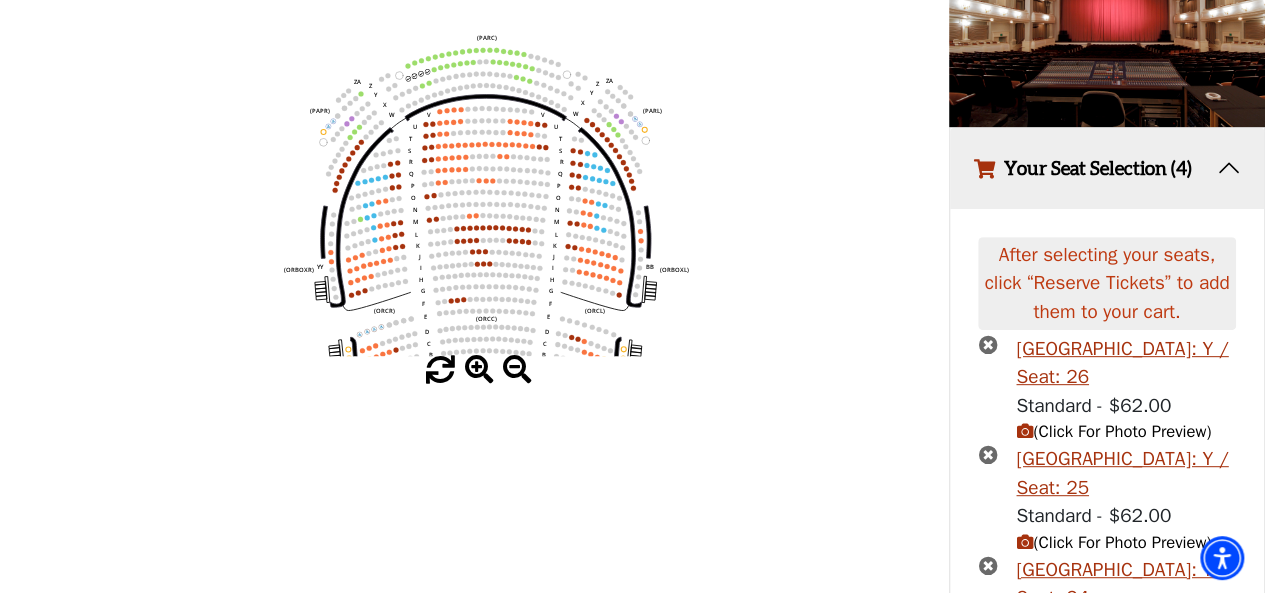 click on "(Click For Photo Preview)" at bounding box center [1113, 431] 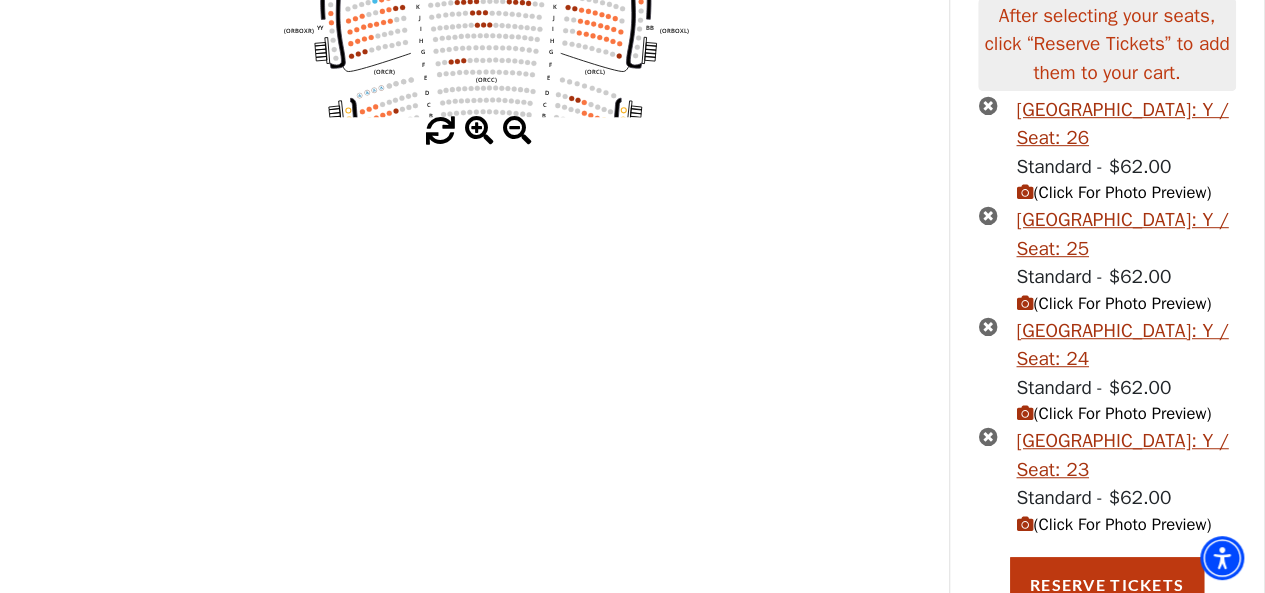 scroll, scrollTop: 500, scrollLeft: 0, axis: vertical 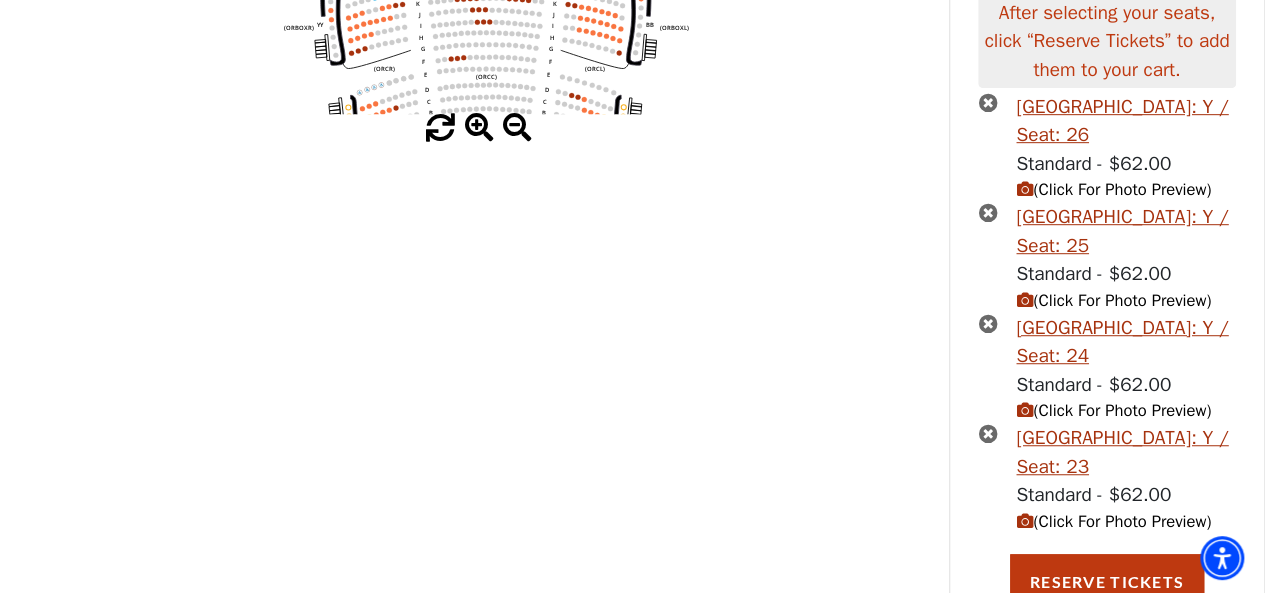 click at bounding box center [1024, 300] 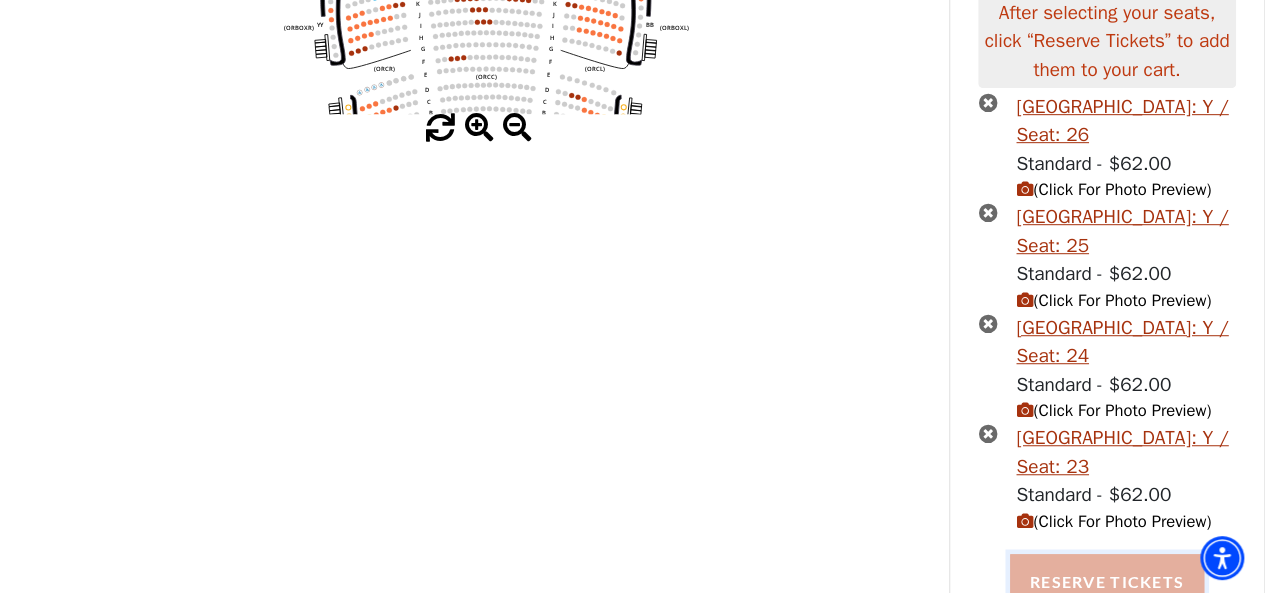 click on "Reserve Tickets" at bounding box center (1107, 582) 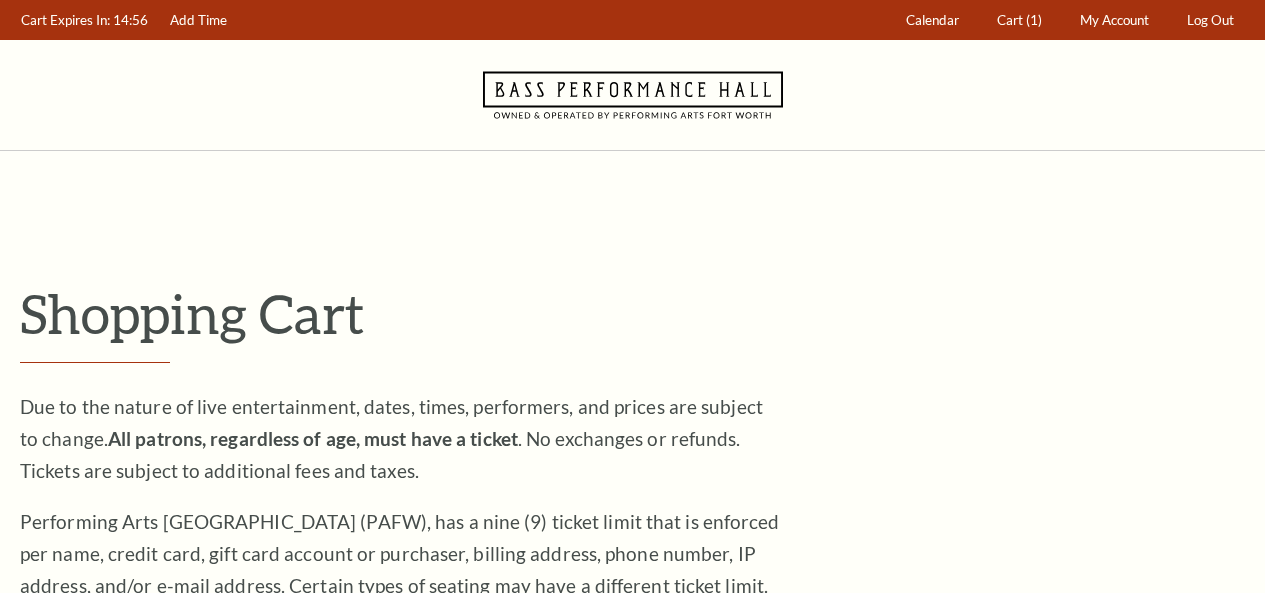 scroll, scrollTop: 0, scrollLeft: 0, axis: both 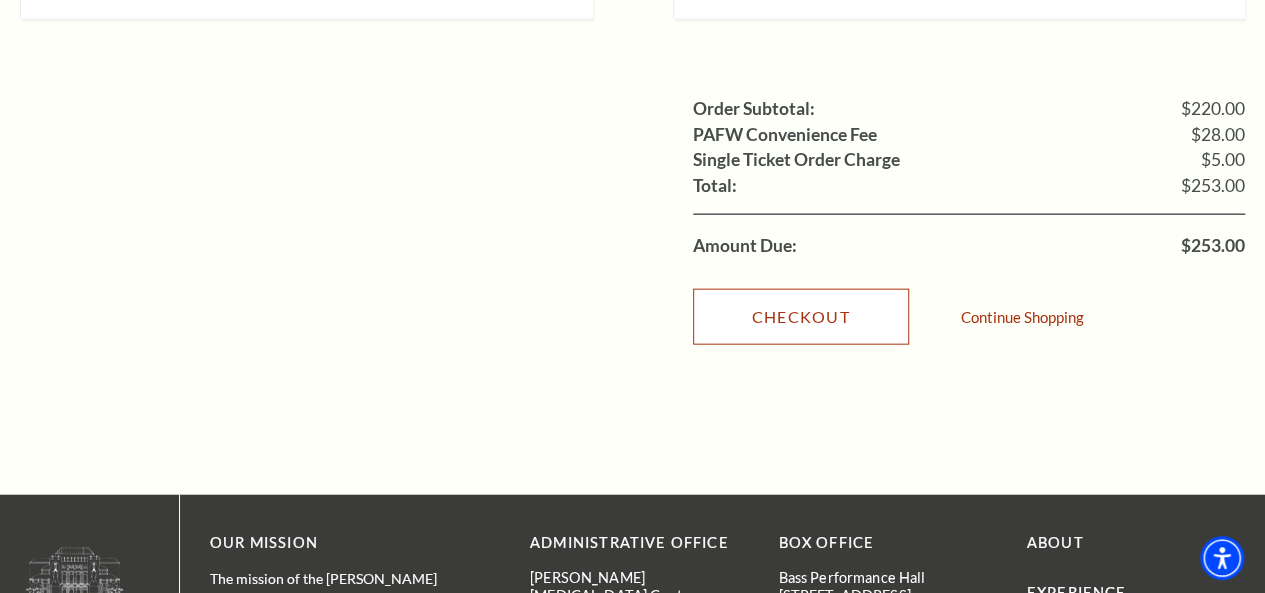 click on "Checkout" at bounding box center [801, 317] 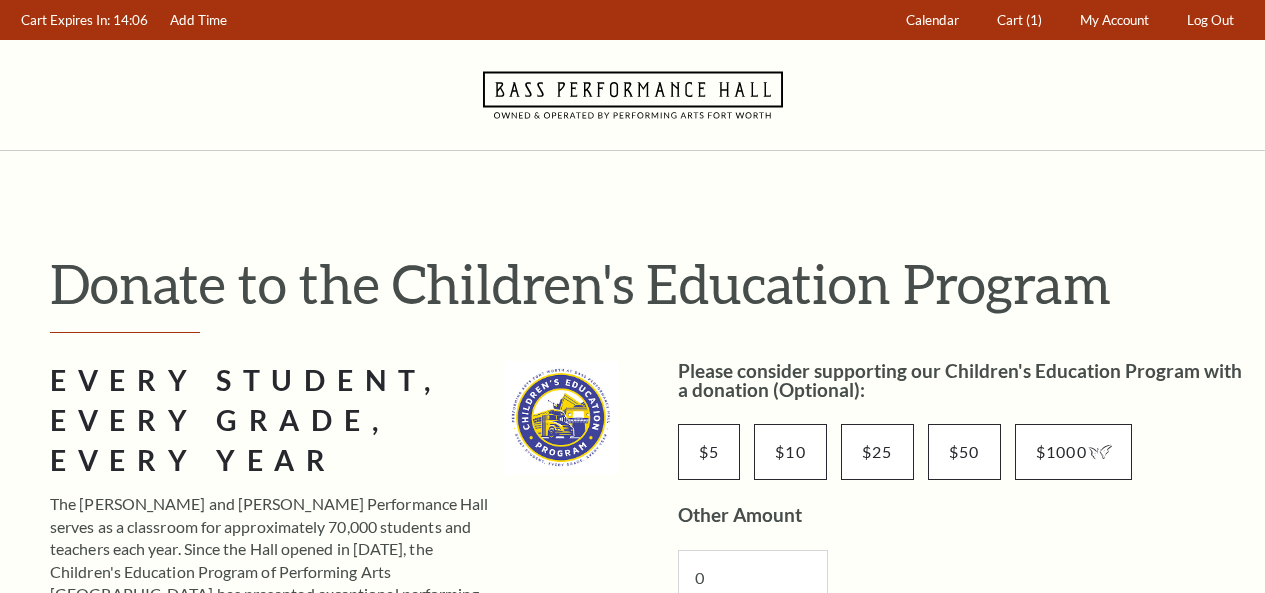 scroll, scrollTop: 0, scrollLeft: 0, axis: both 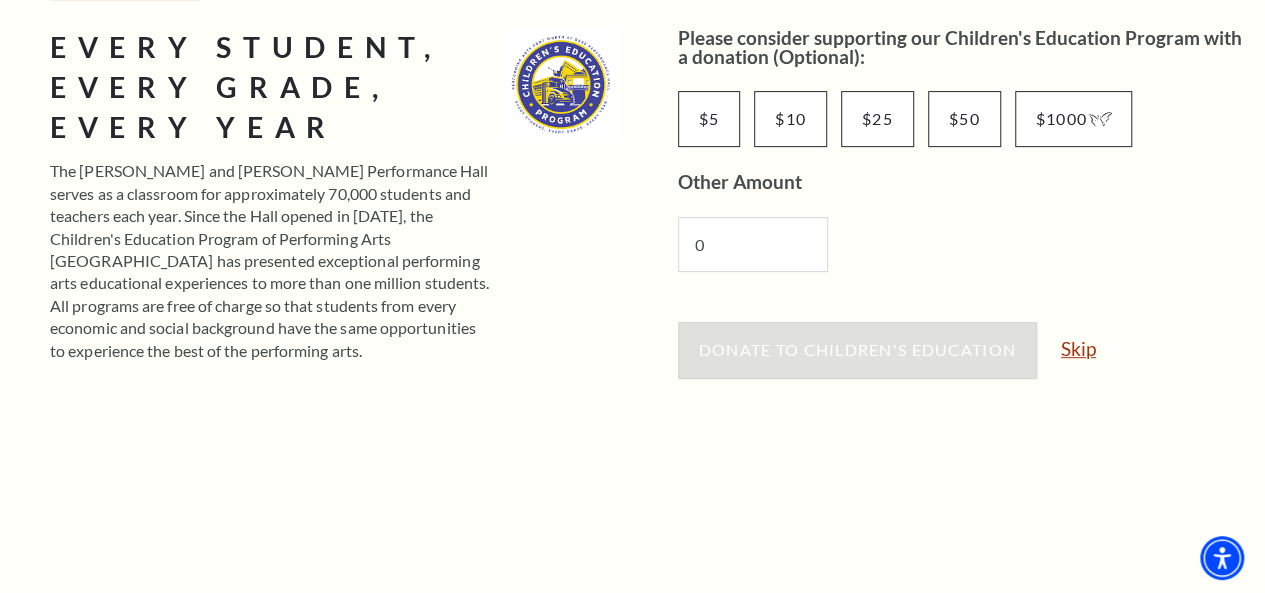 click on "Skip" at bounding box center [1078, 348] 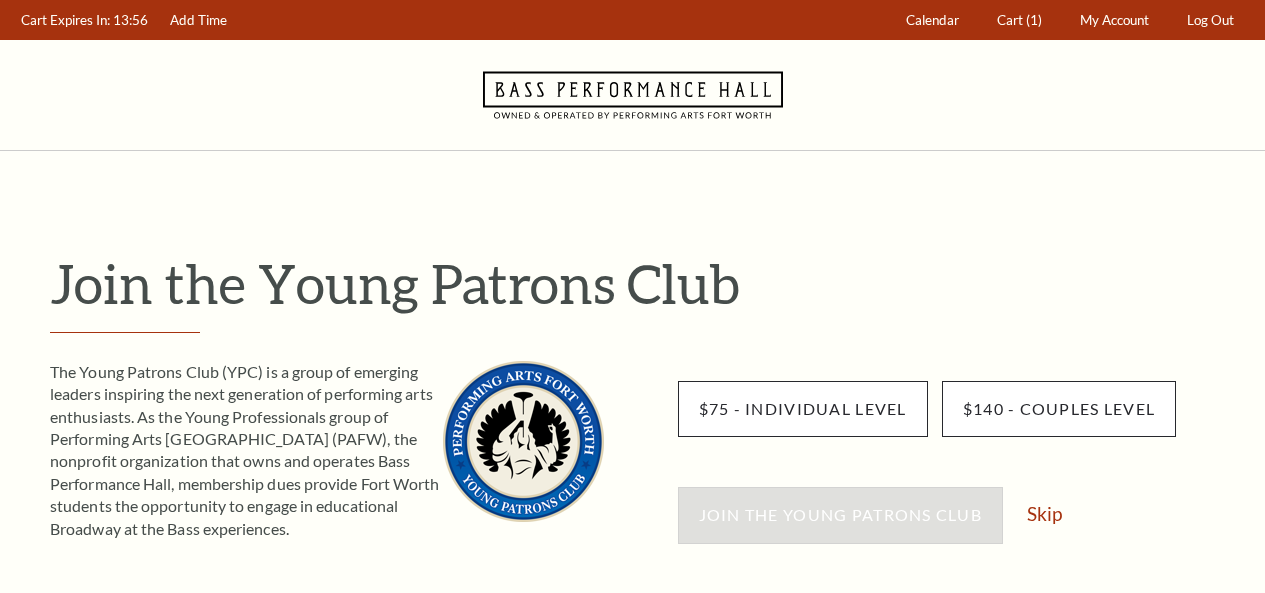 scroll, scrollTop: 0, scrollLeft: 0, axis: both 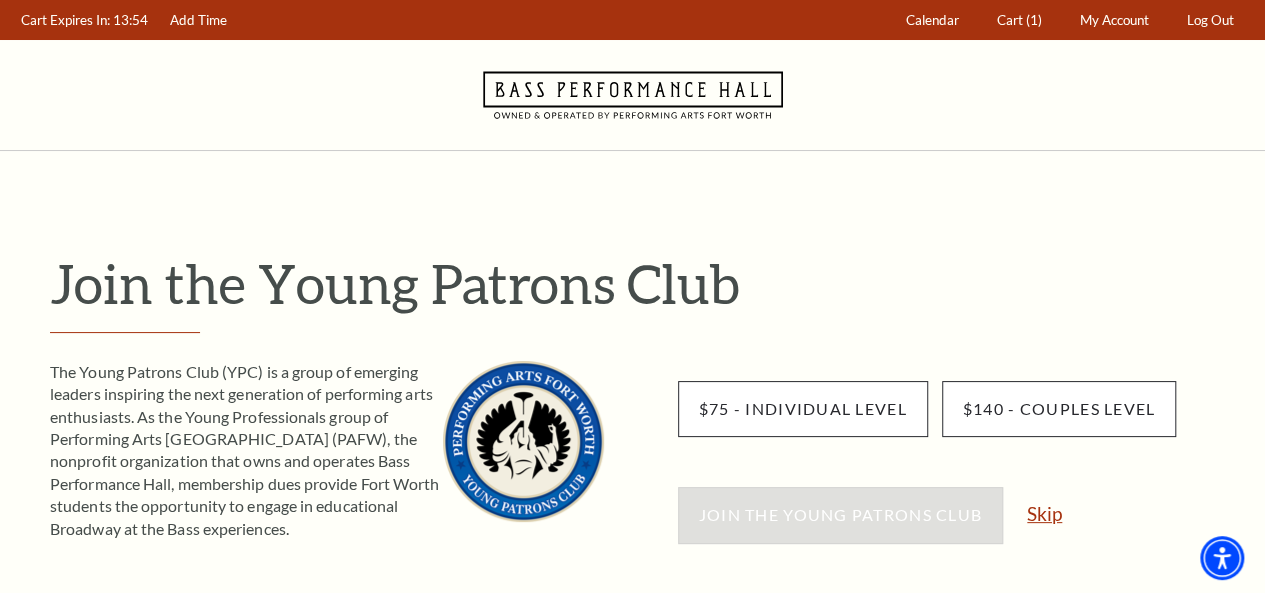 click on "Skip" at bounding box center [1044, 513] 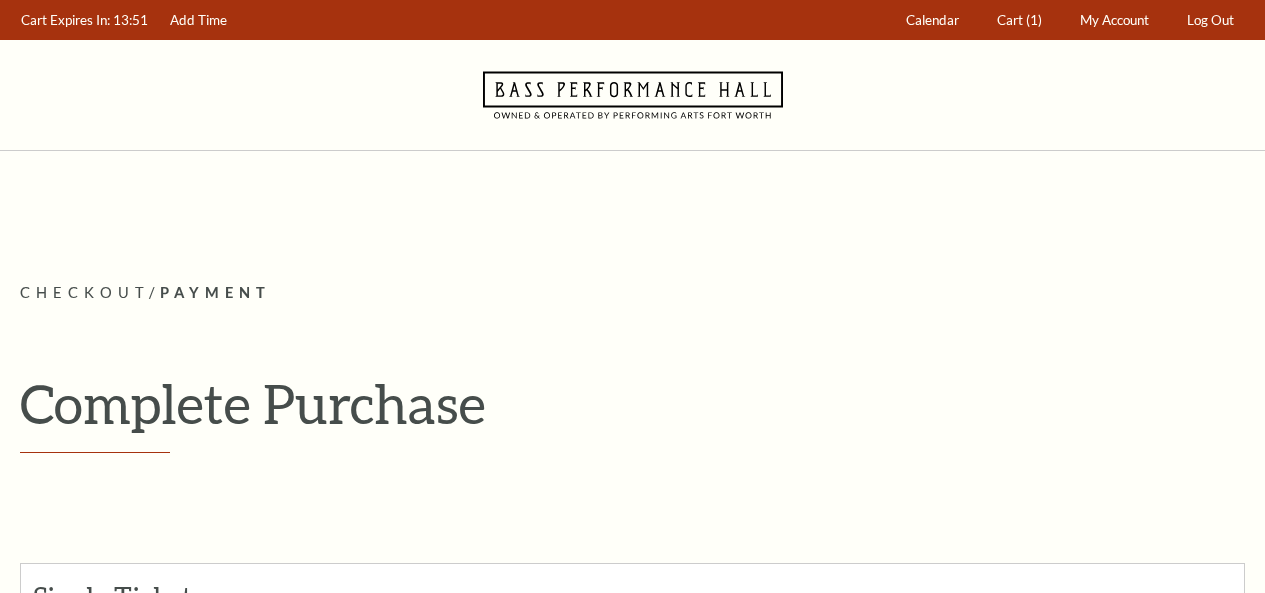scroll, scrollTop: 0, scrollLeft: 0, axis: both 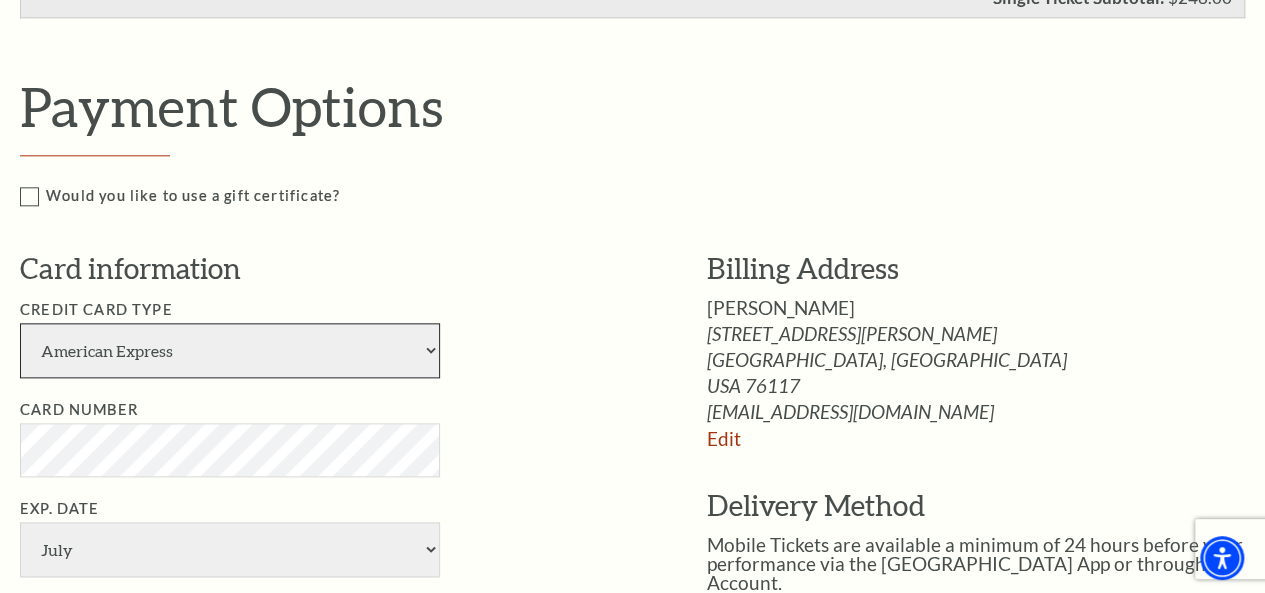 click on "American Express
Visa
Master Card
Discover" at bounding box center (230, 350) 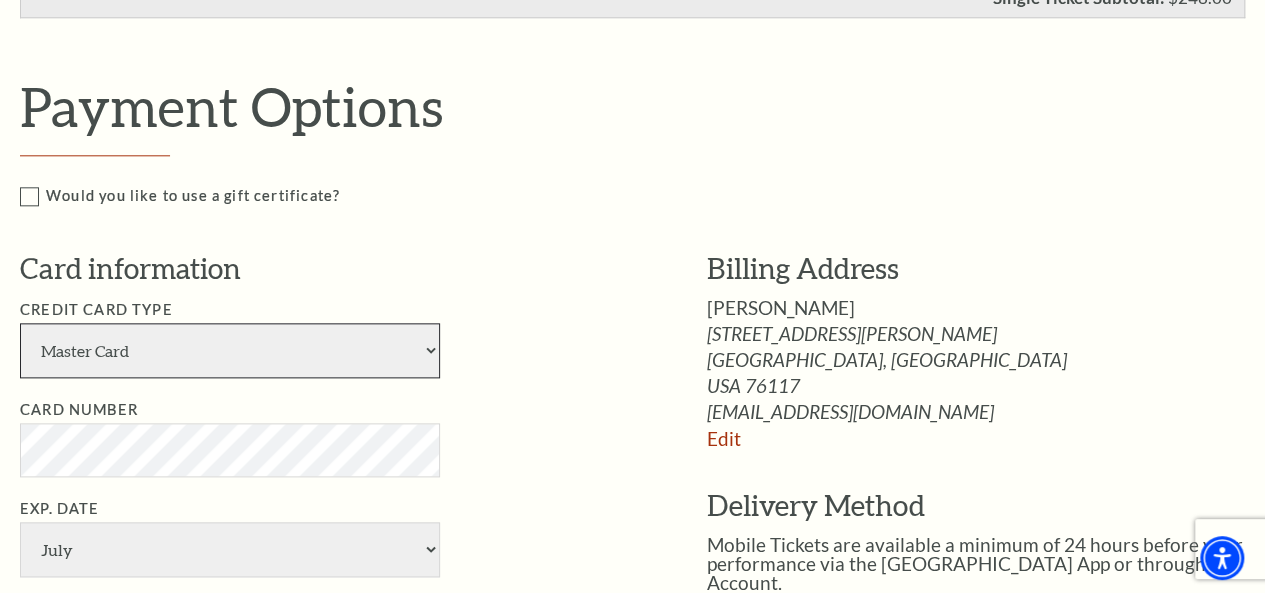 click on "American Express
Visa
Master Card
Discover" at bounding box center [230, 350] 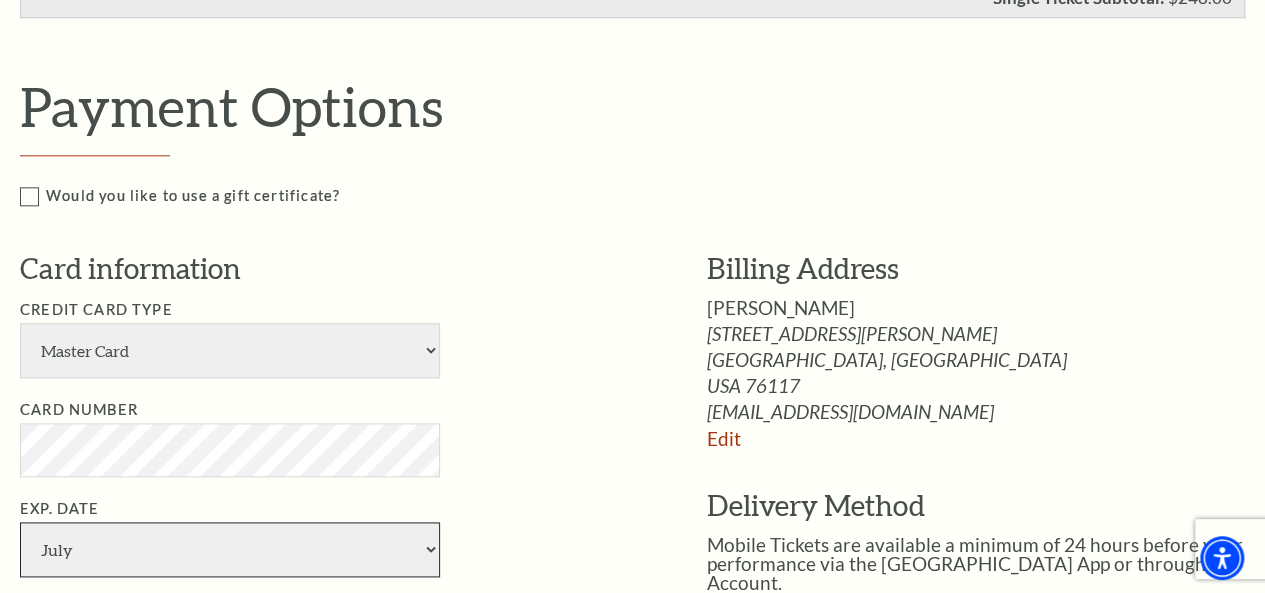 click on "January
February
March
April
May
June
July
August
September
October
November
December" at bounding box center (230, 549) 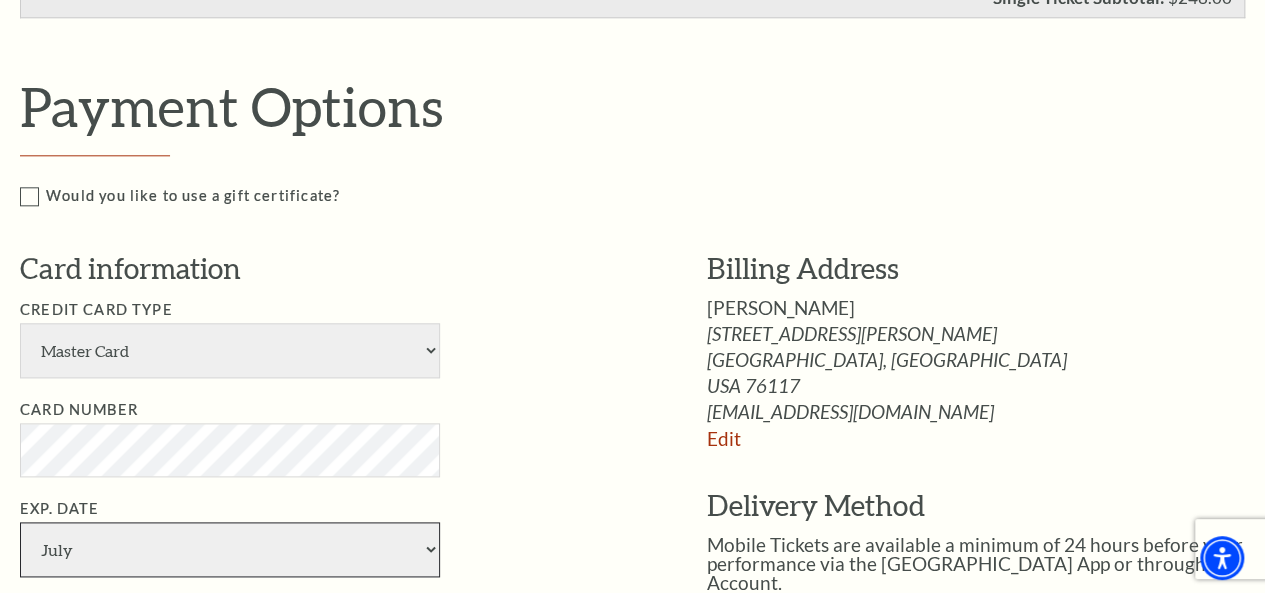 select on "6" 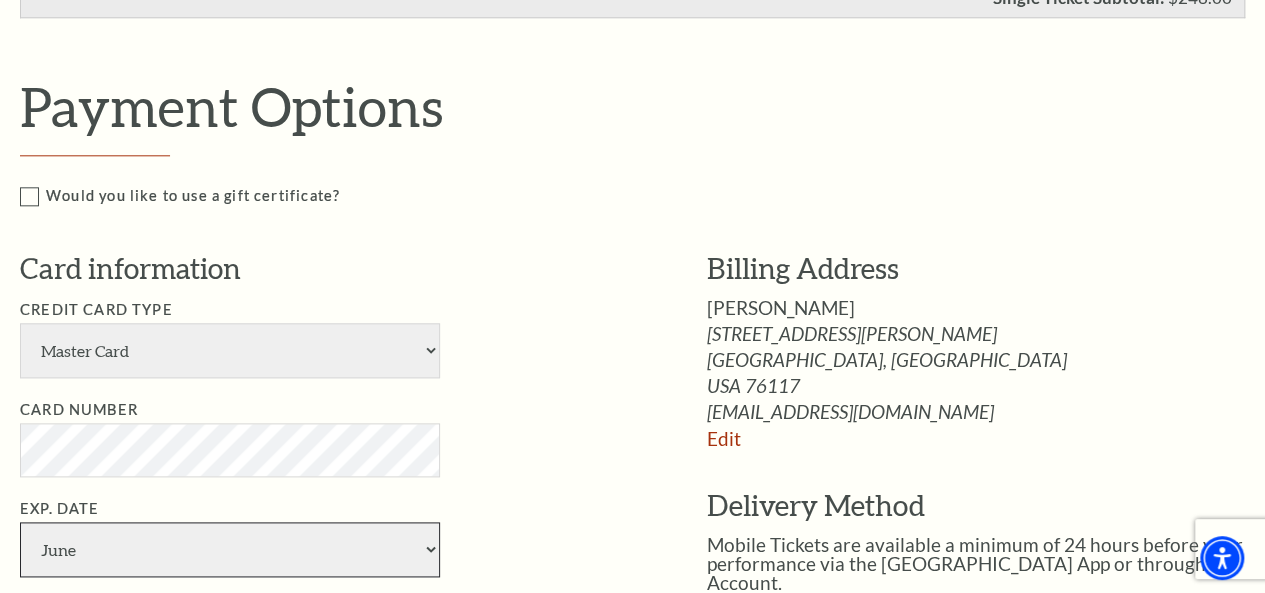click on "January
February
March
April
May
June
July
August
September
October
November
December" at bounding box center (230, 549) 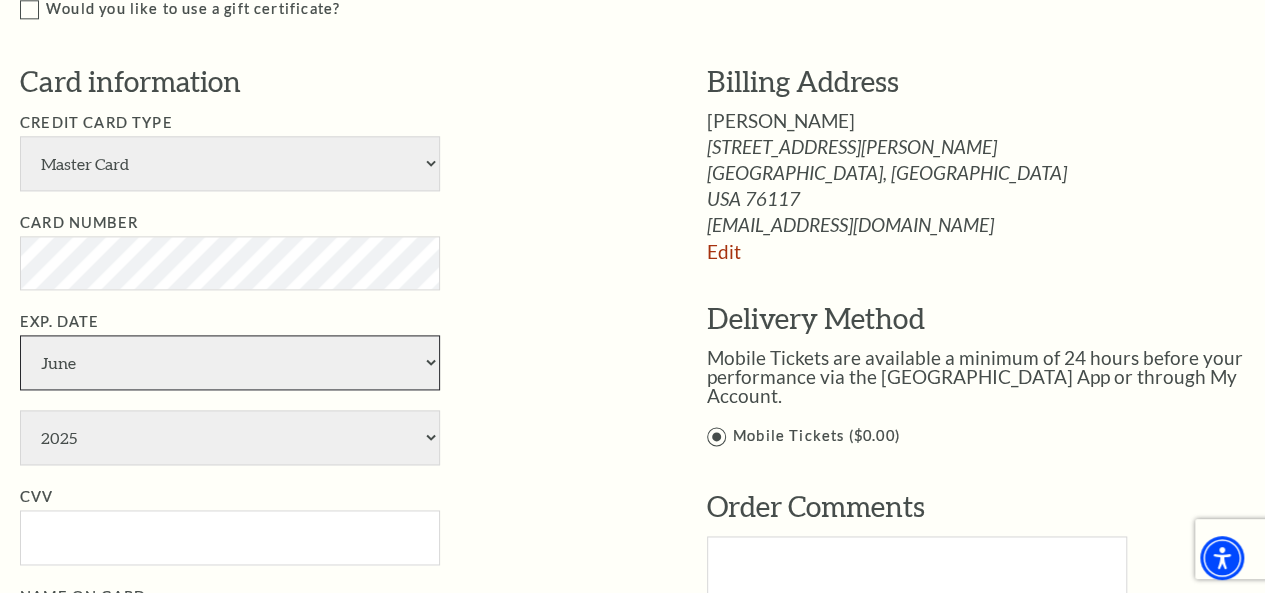 scroll, scrollTop: 1239, scrollLeft: 0, axis: vertical 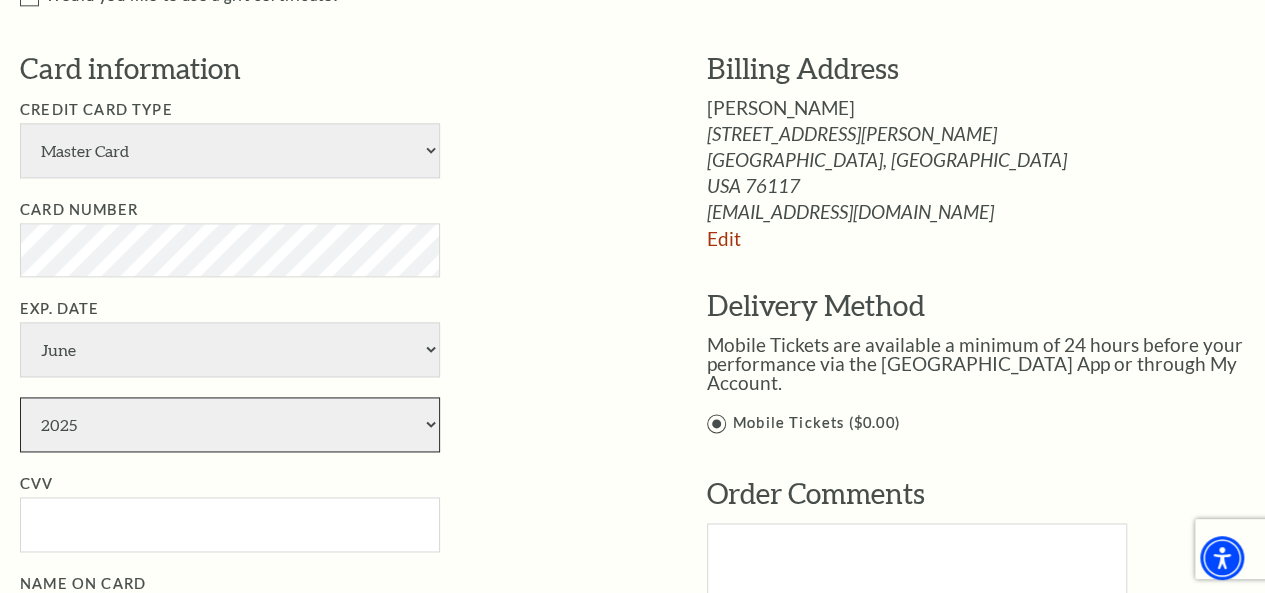 click on "2025
2026
2027
2028
2029
2030
2031
2032
2033
2034" at bounding box center (230, 424) 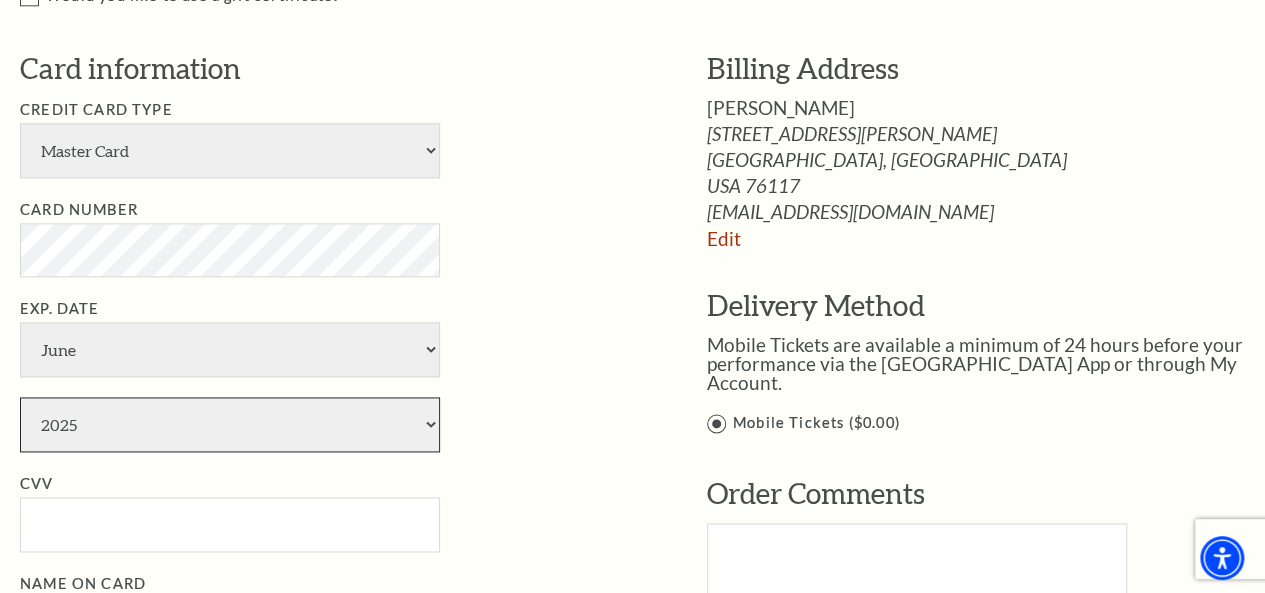 select on "2029" 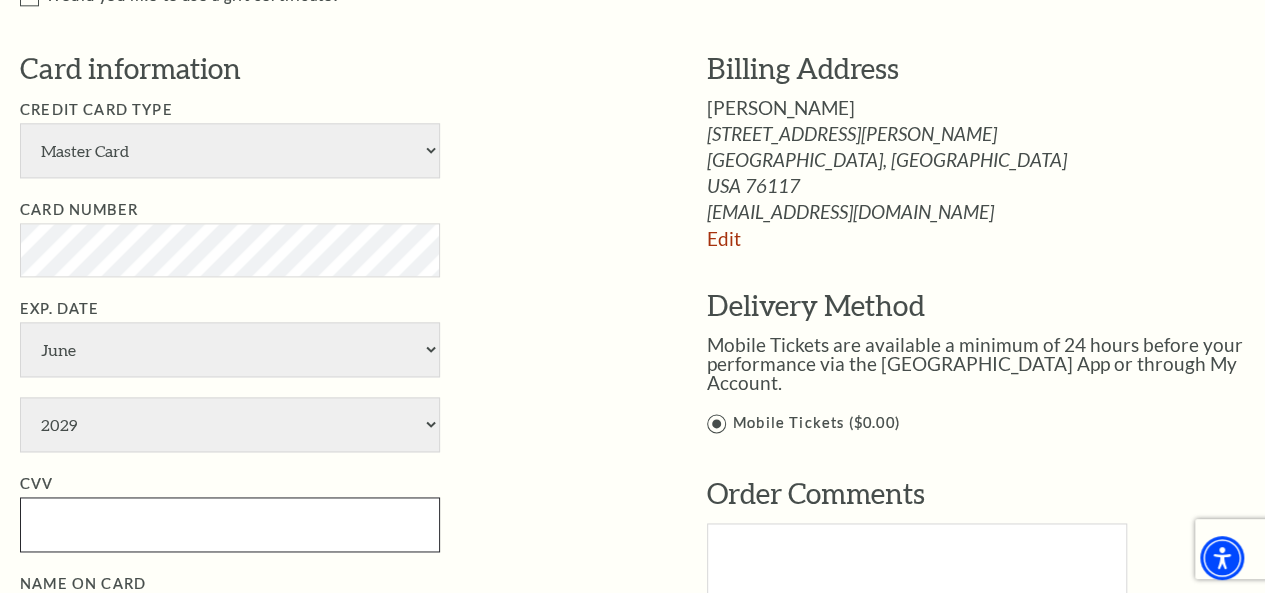 click on "CVV" at bounding box center (230, 524) 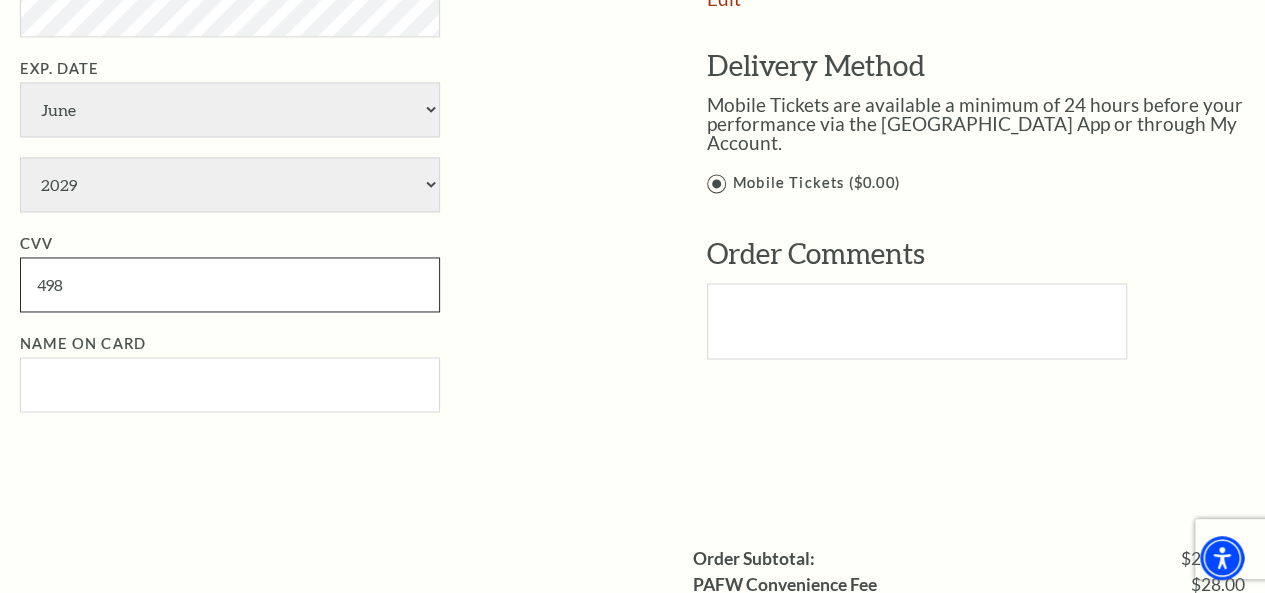 scroll, scrollTop: 1519, scrollLeft: 0, axis: vertical 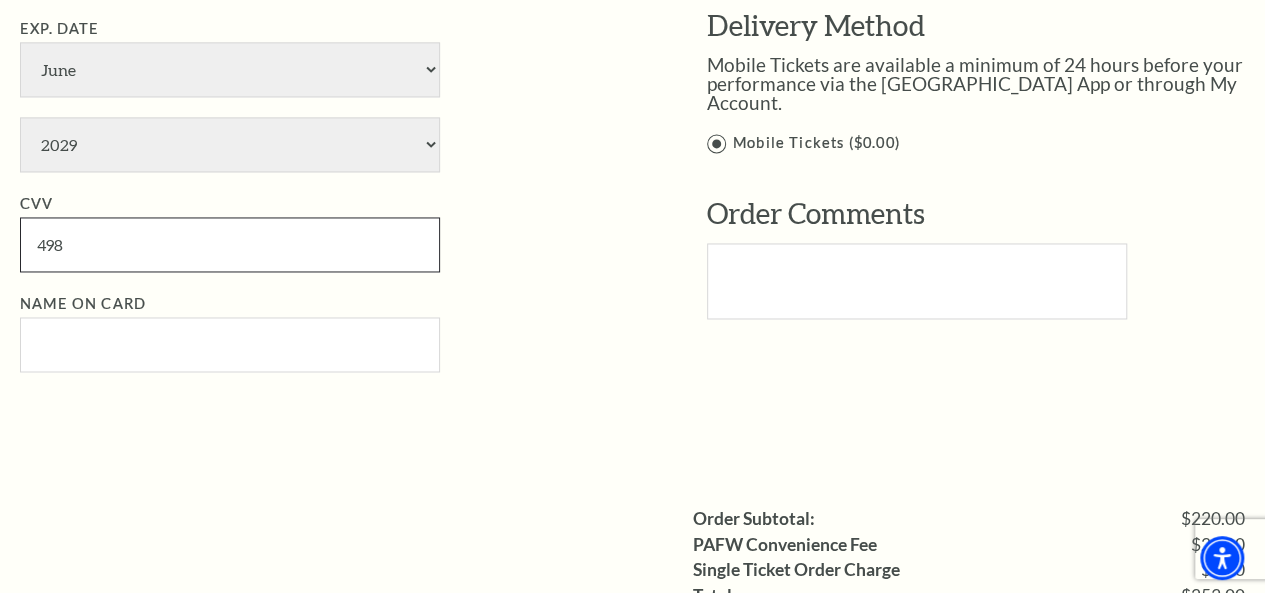 type on "498" 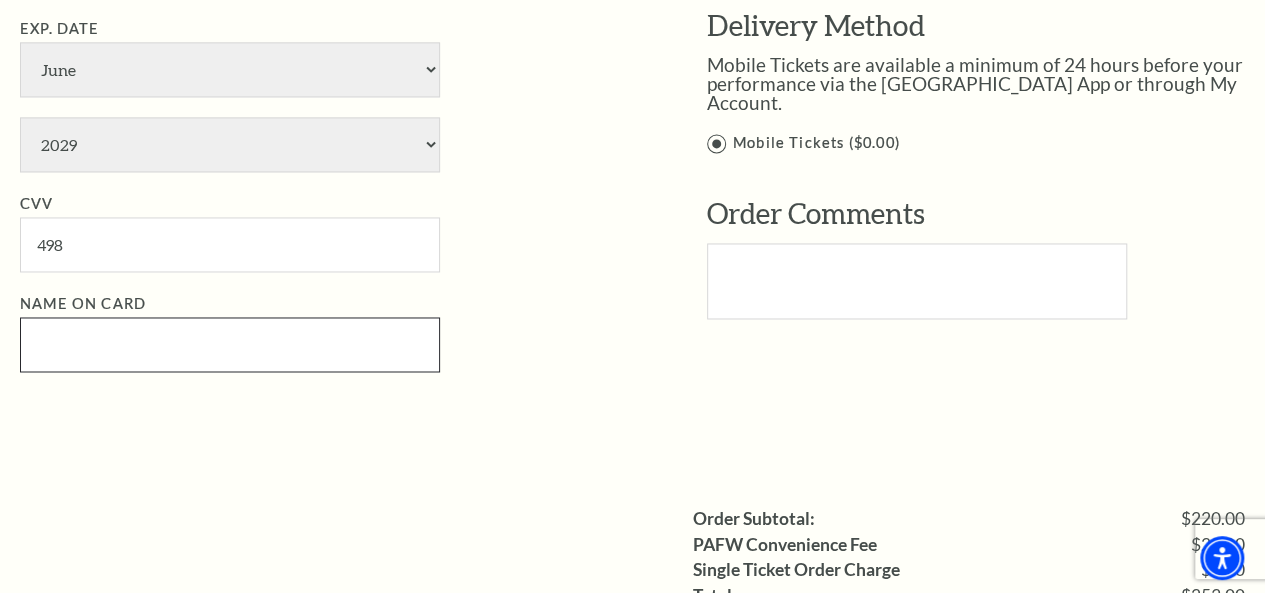 click on "Name on Card" at bounding box center [230, 344] 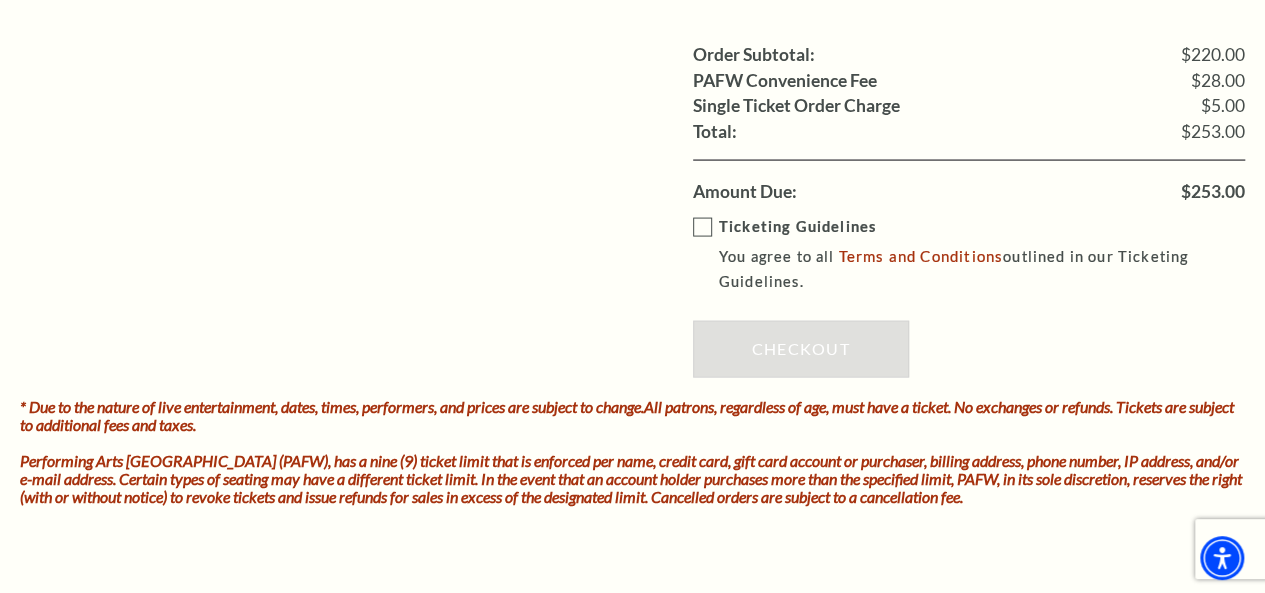 scroll, scrollTop: 1999, scrollLeft: 0, axis: vertical 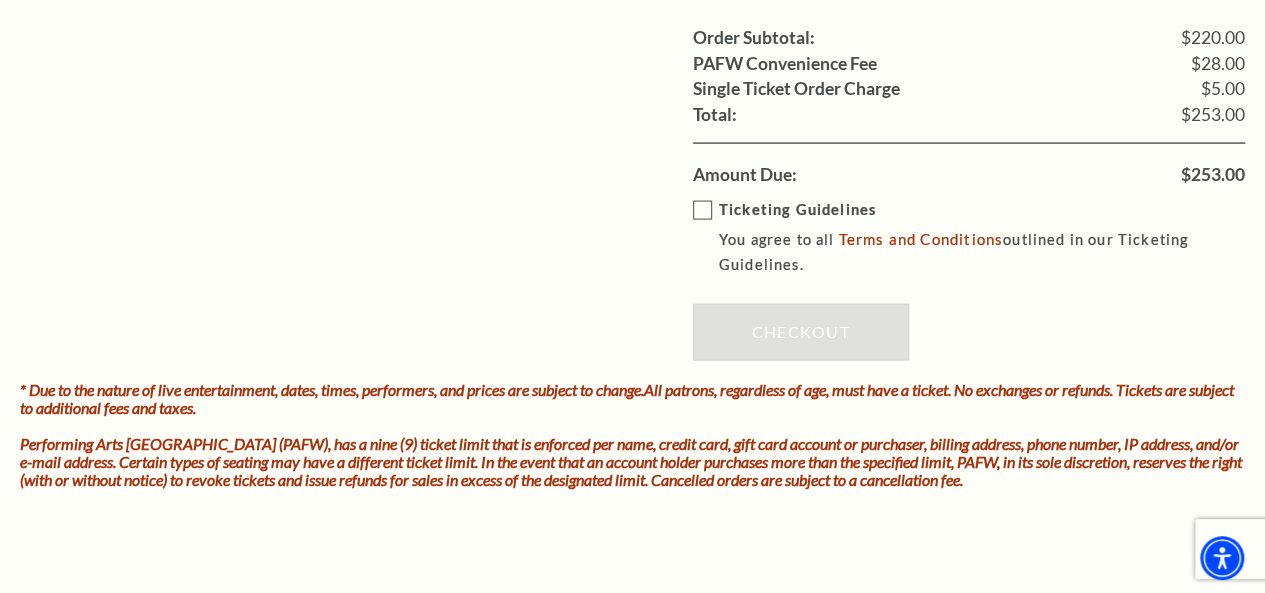 type on "kerri wheeler" 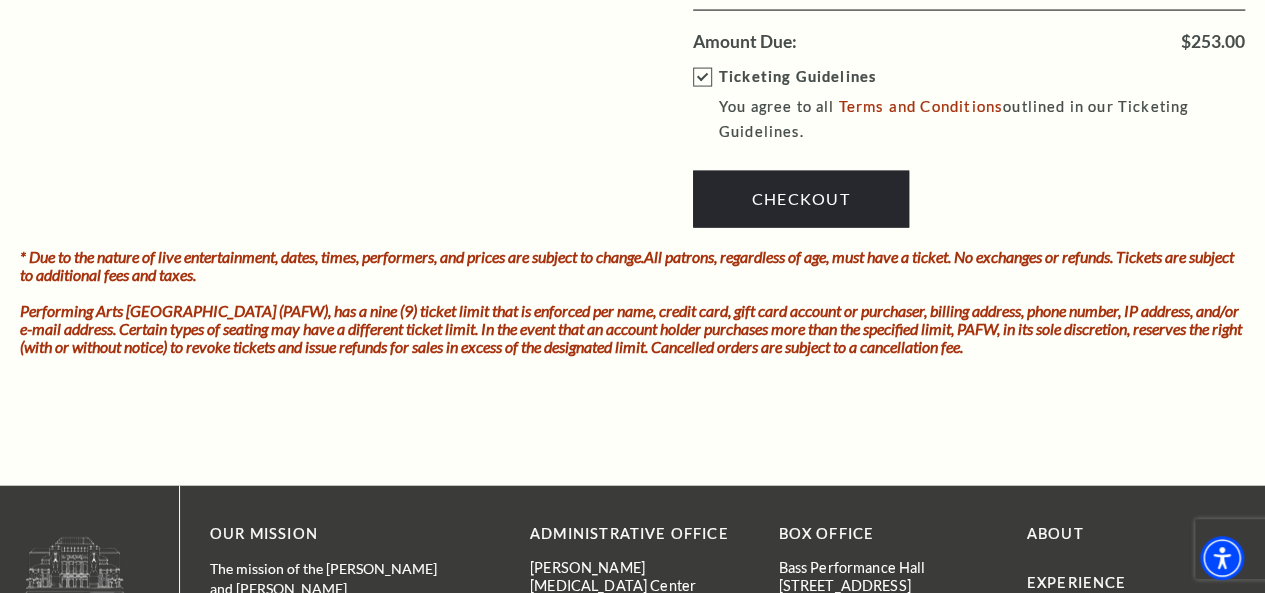 scroll, scrollTop: 2159, scrollLeft: 0, axis: vertical 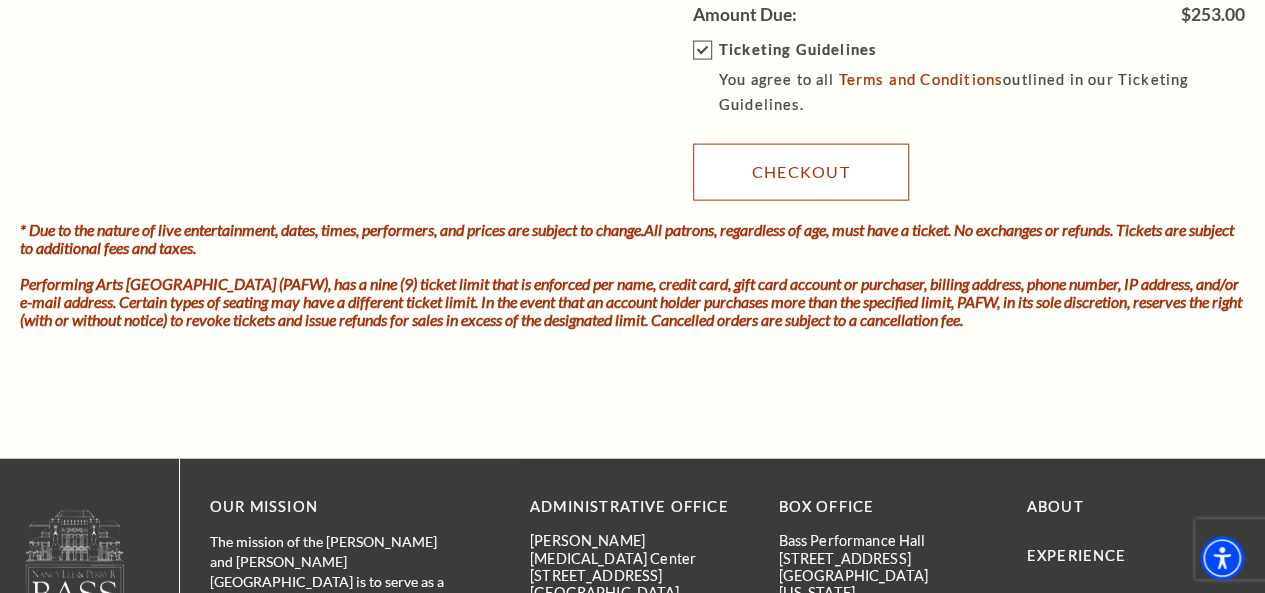 click on "Checkout" at bounding box center [801, 172] 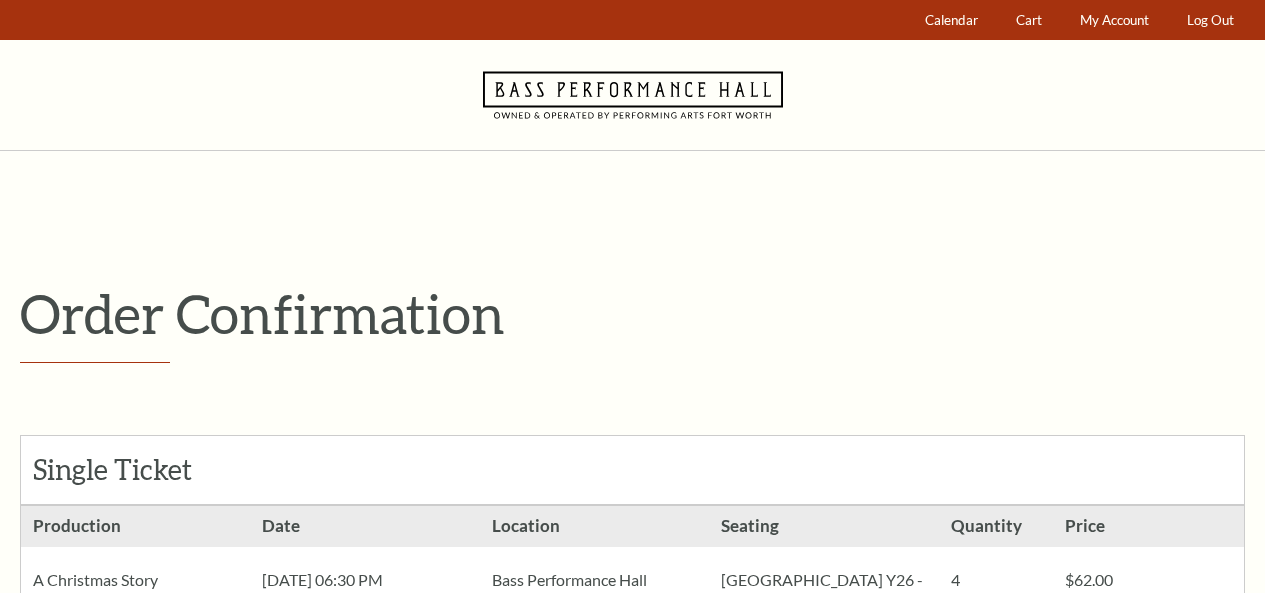 scroll, scrollTop: 0, scrollLeft: 0, axis: both 